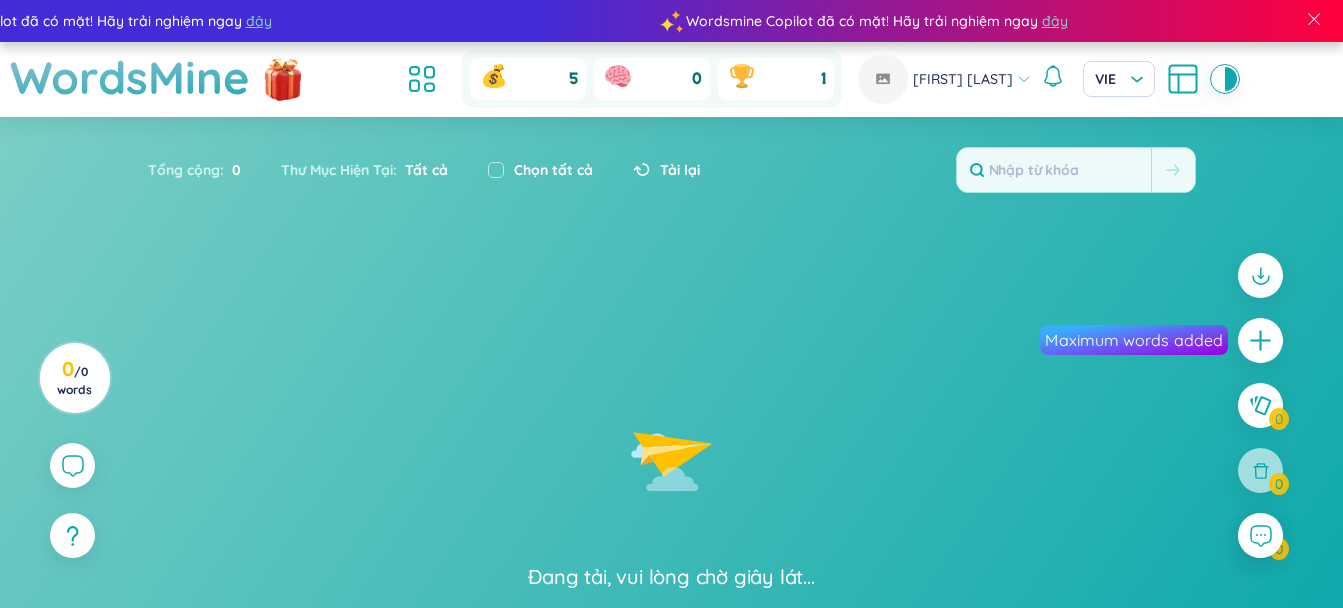 scroll, scrollTop: 0, scrollLeft: 0, axis: both 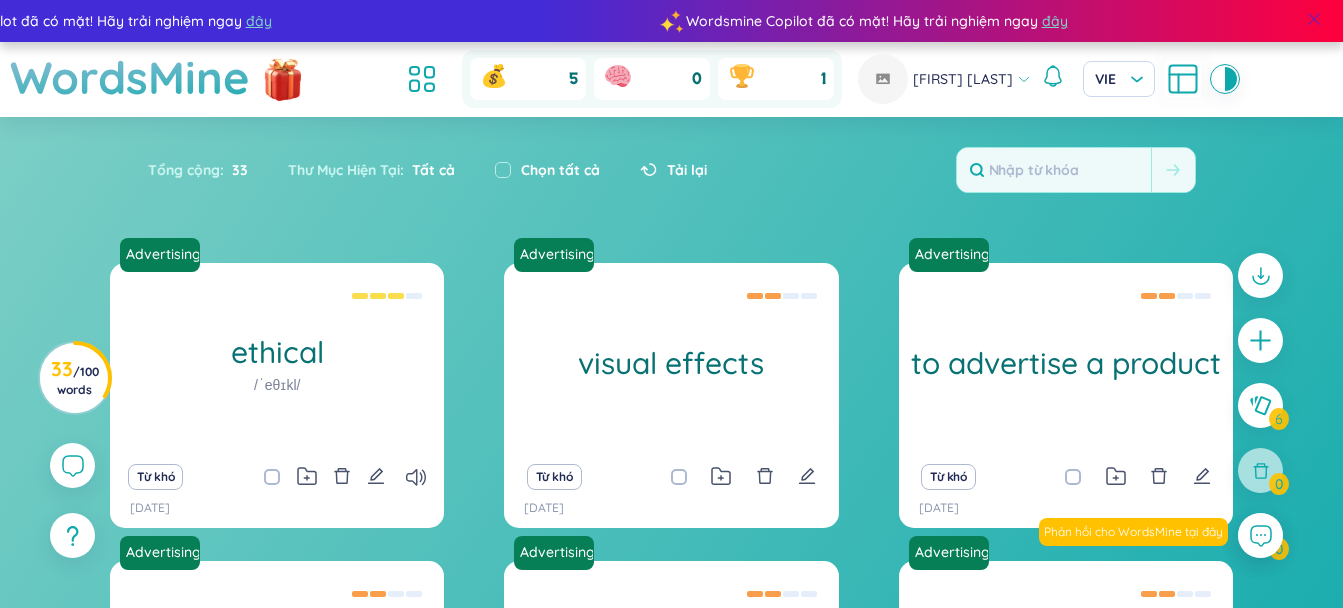click at bounding box center [1314, 19] 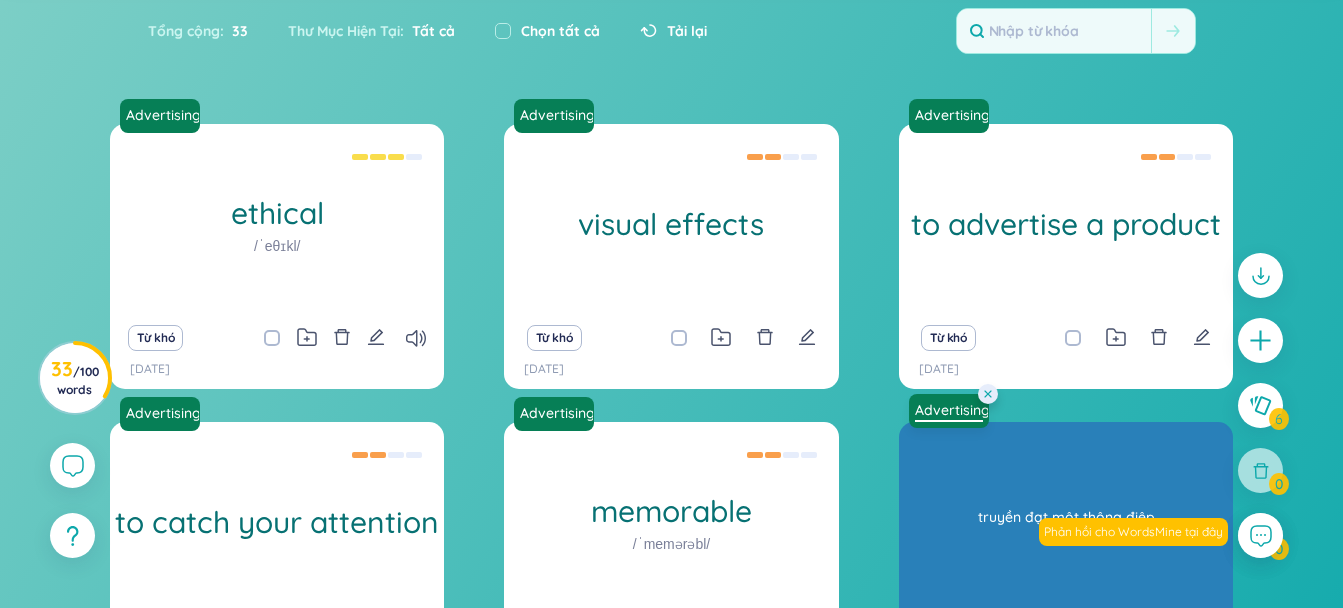 scroll, scrollTop: 0, scrollLeft: 0, axis: both 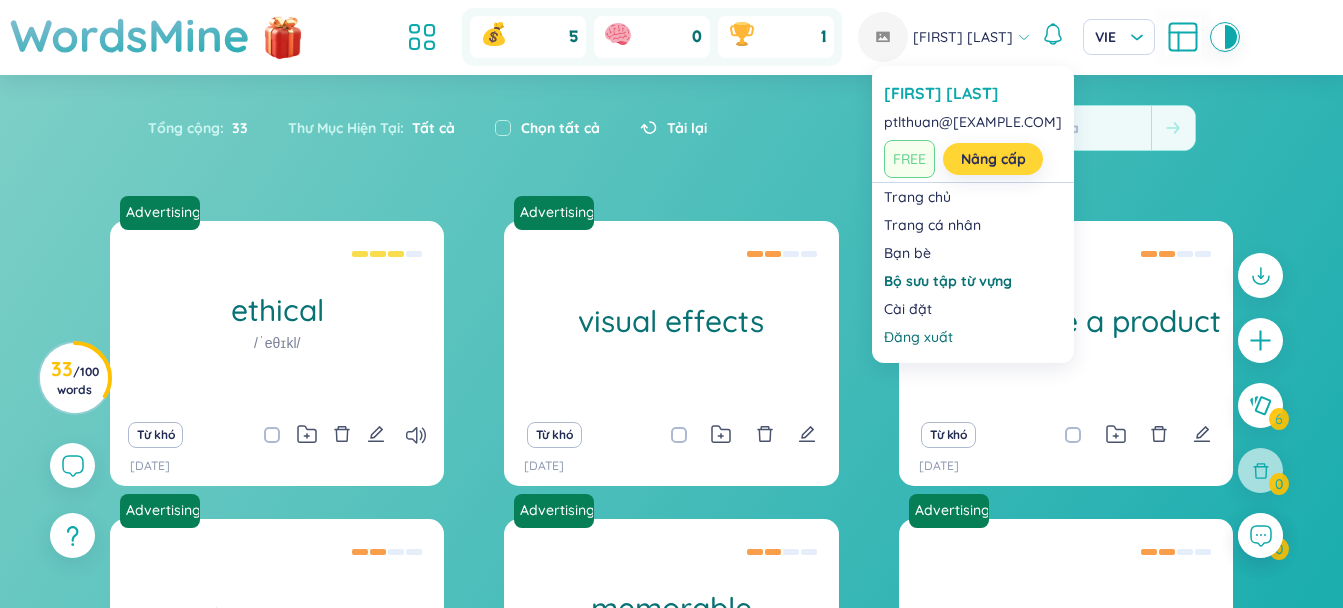 click on "Nâng cấp" at bounding box center [993, 159] 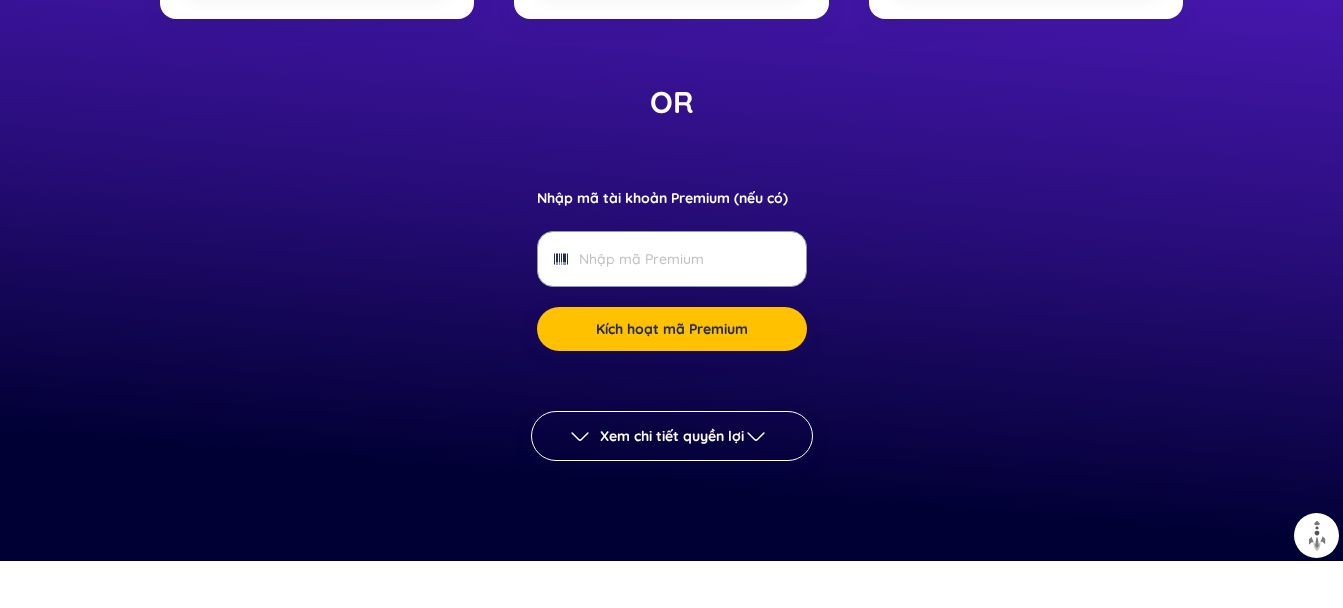scroll, scrollTop: 800, scrollLeft: 0, axis: vertical 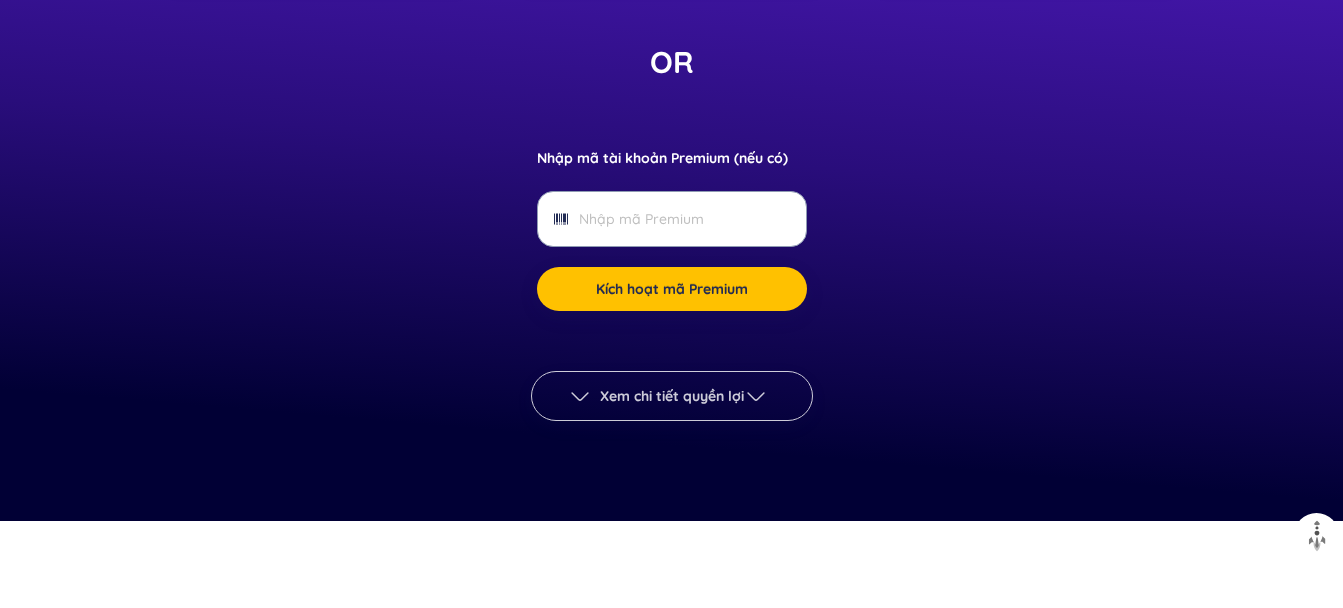 click on "Xem chi tiết quyền lợi" at bounding box center [672, 396] 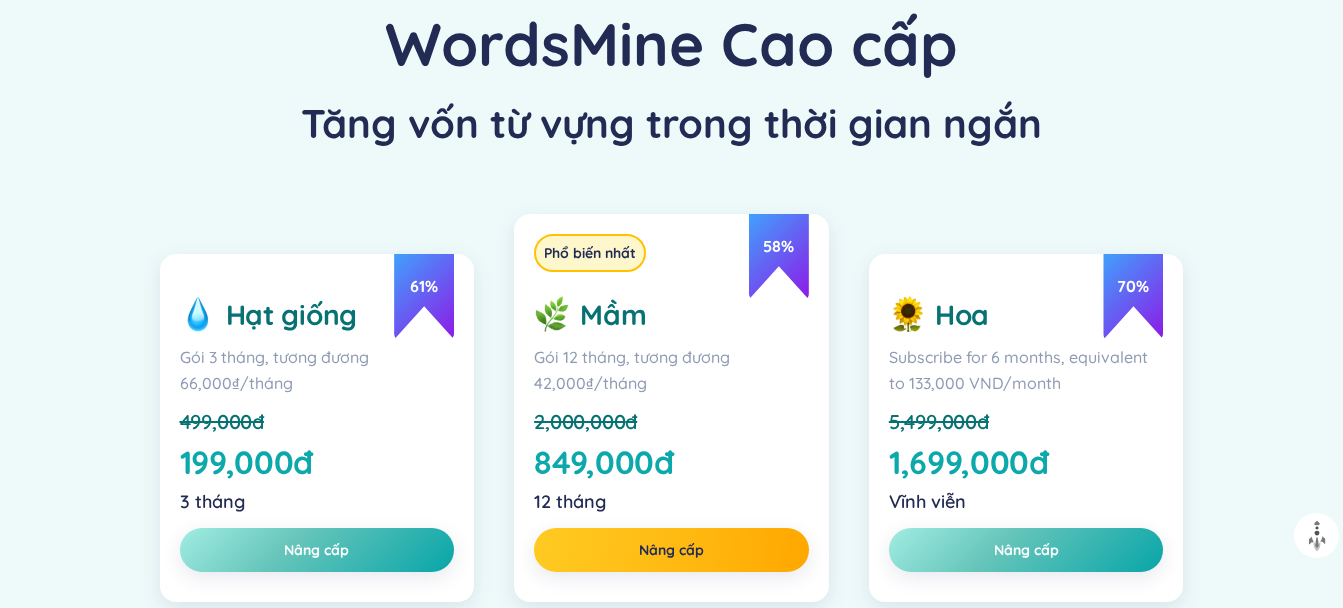 scroll, scrollTop: 6712, scrollLeft: 0, axis: vertical 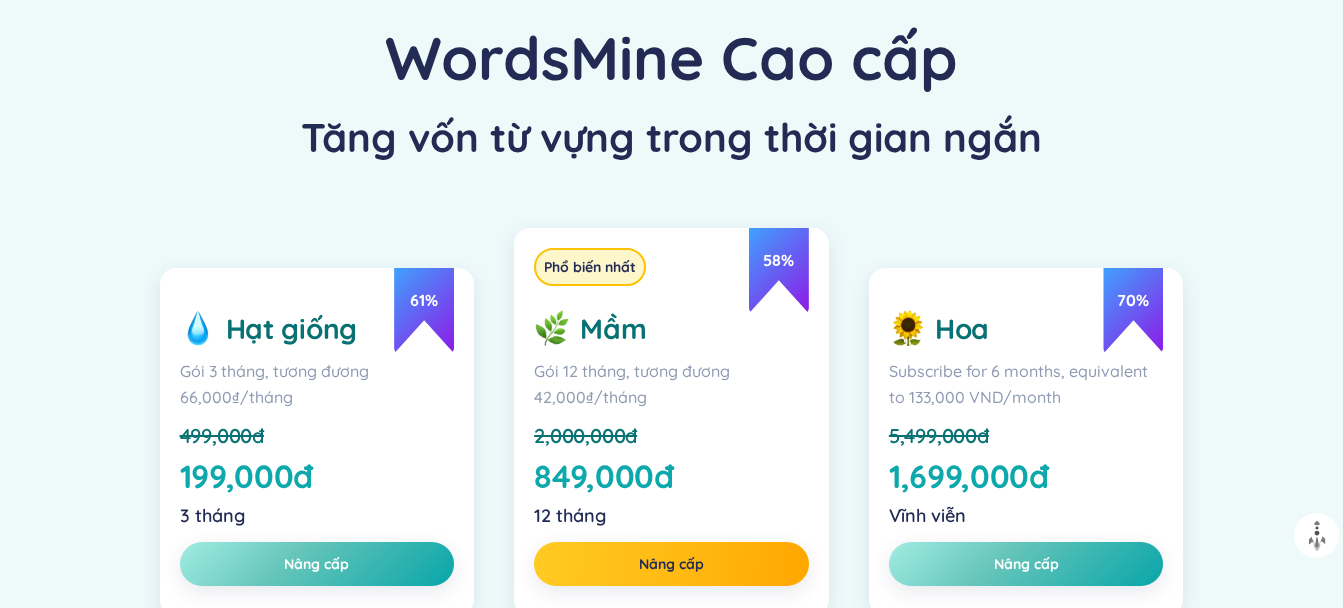 click on "Gói 12 tháng, tương đương 42,000₫/tháng" at bounding box center (671, 384) 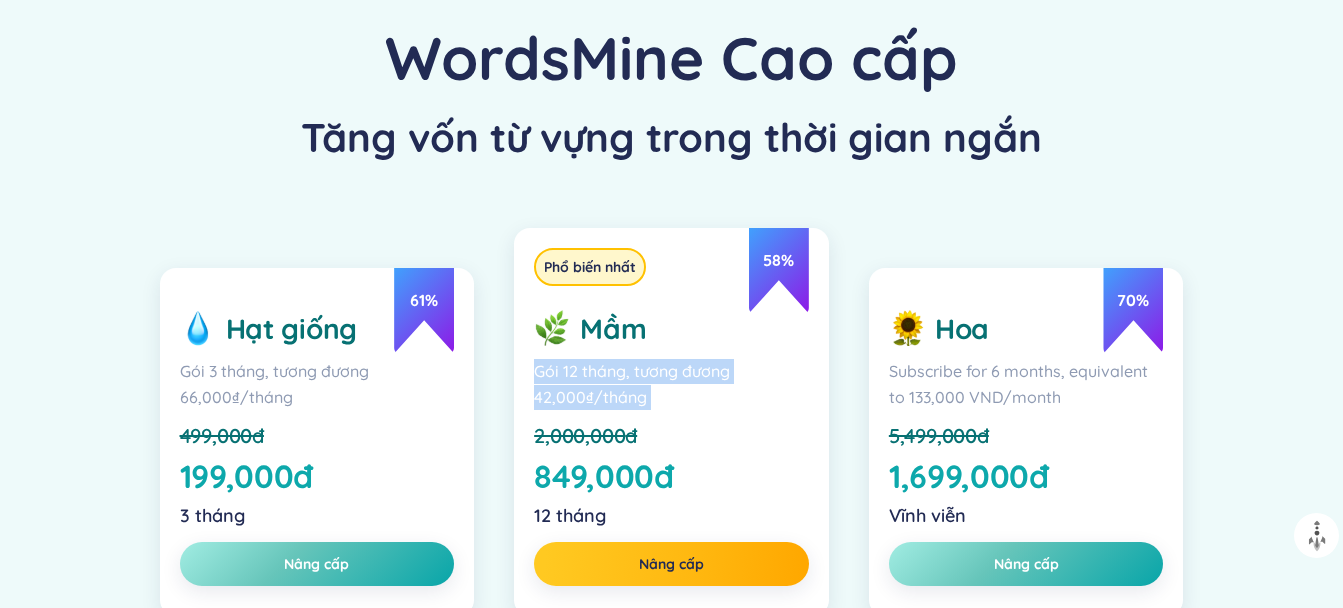 click on "Gói 12 tháng, tương đương 42,000₫/tháng" at bounding box center (671, 384) 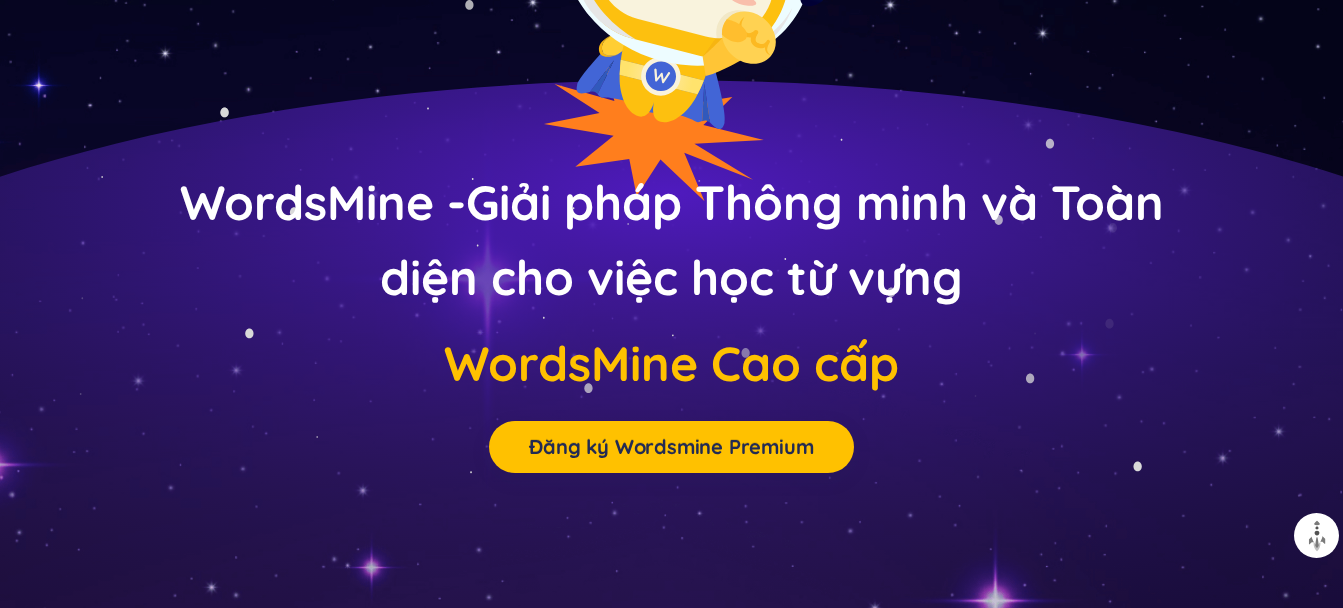 scroll, scrollTop: 8195, scrollLeft: 0, axis: vertical 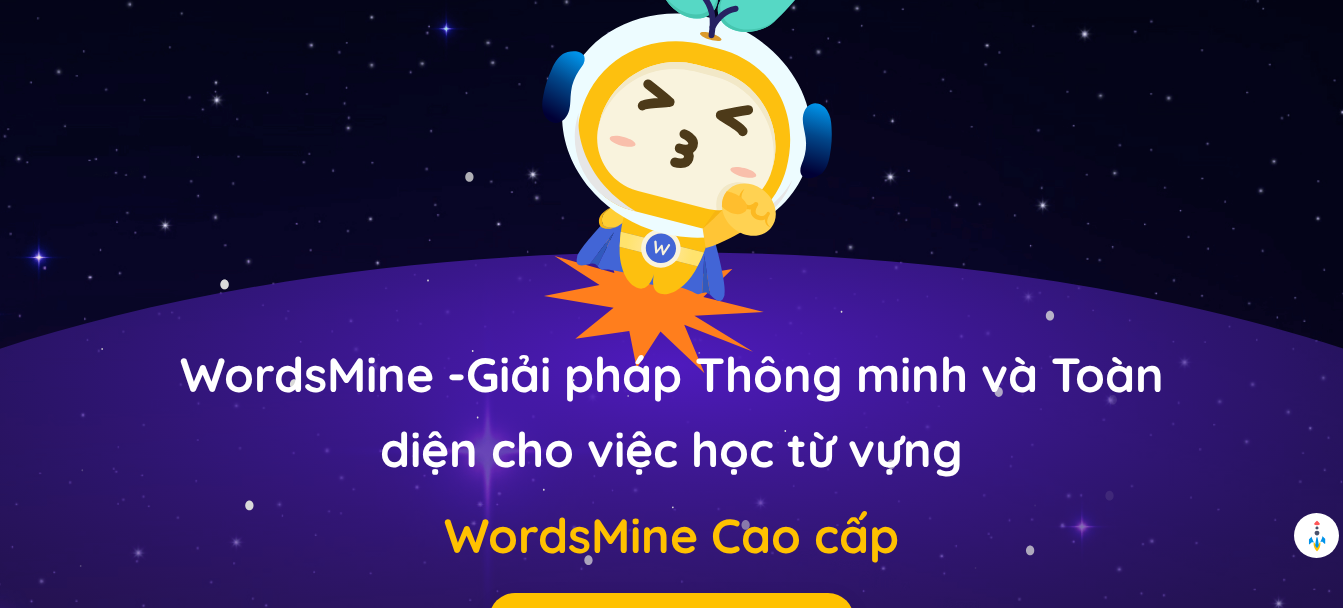 click at bounding box center (1317, 536) 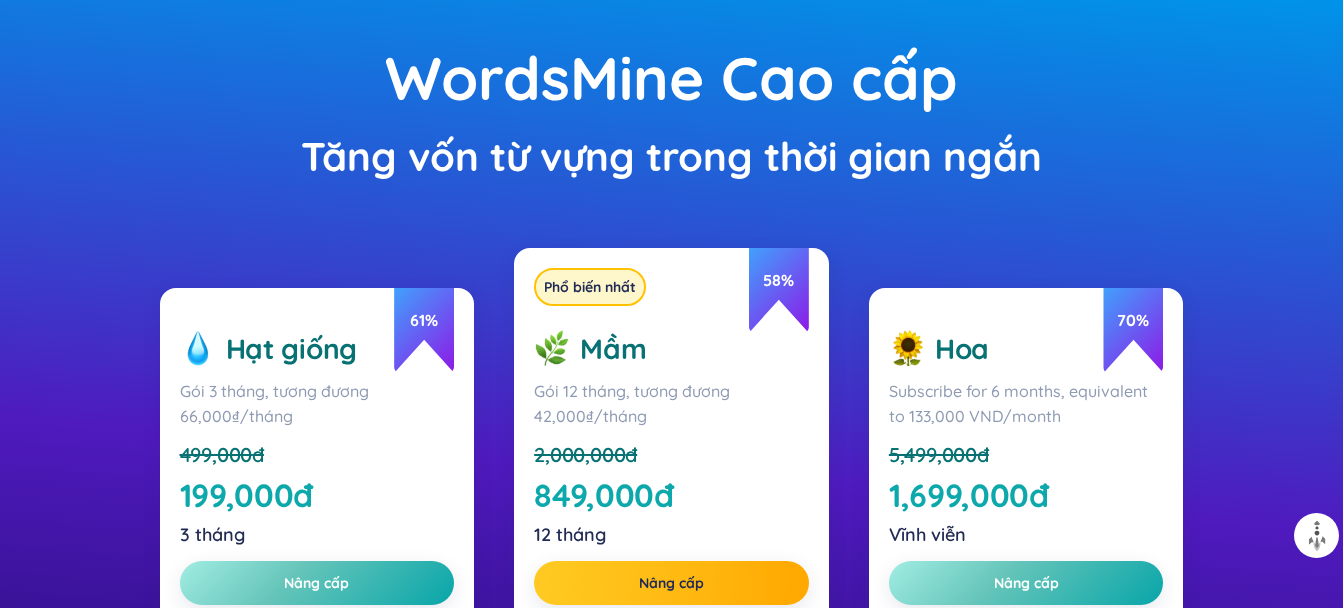 scroll, scrollTop: 0, scrollLeft: 0, axis: both 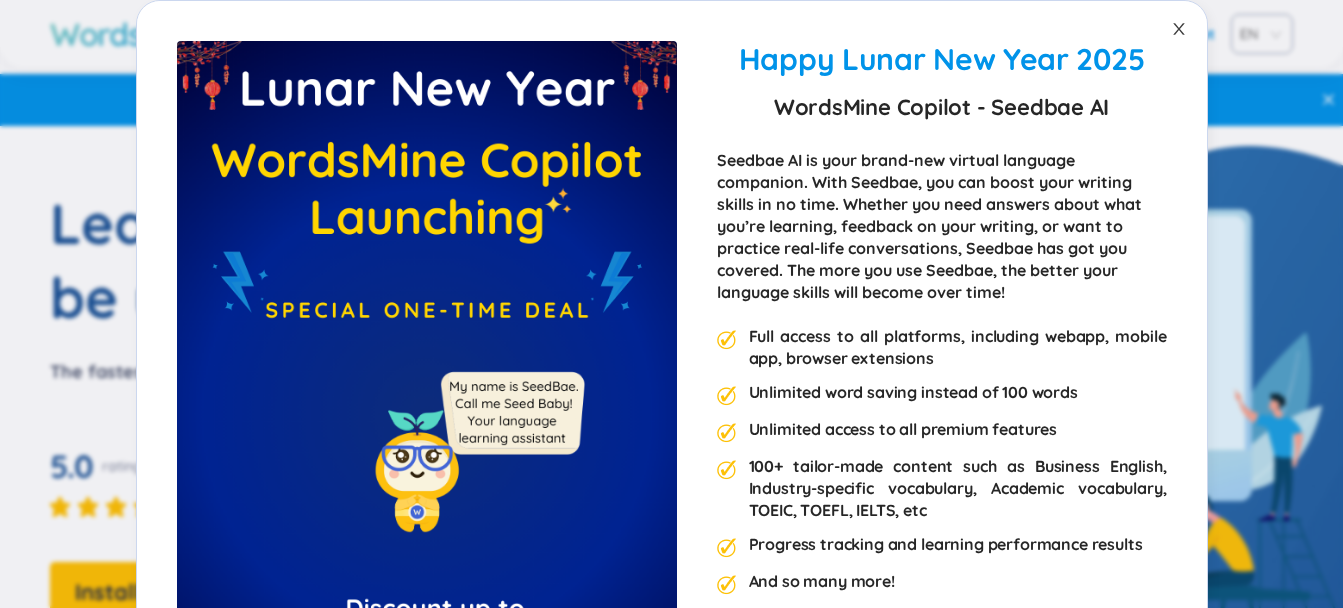 click at bounding box center (1179, 29) 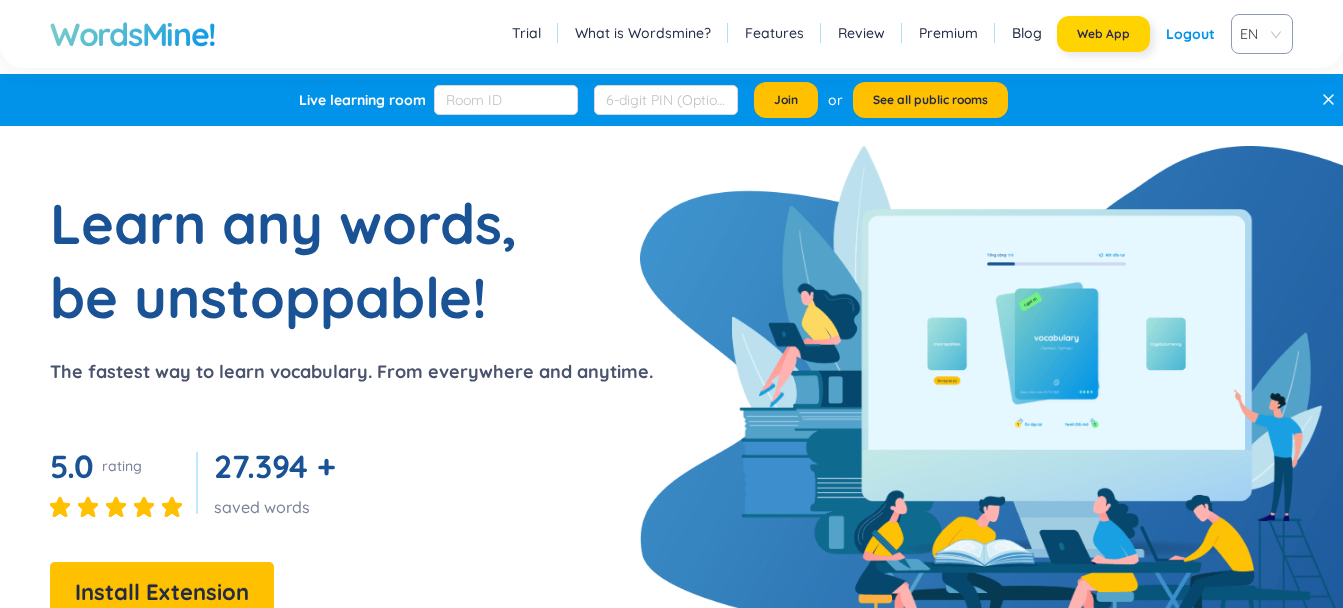 click on "Web App" at bounding box center (1103, 34) 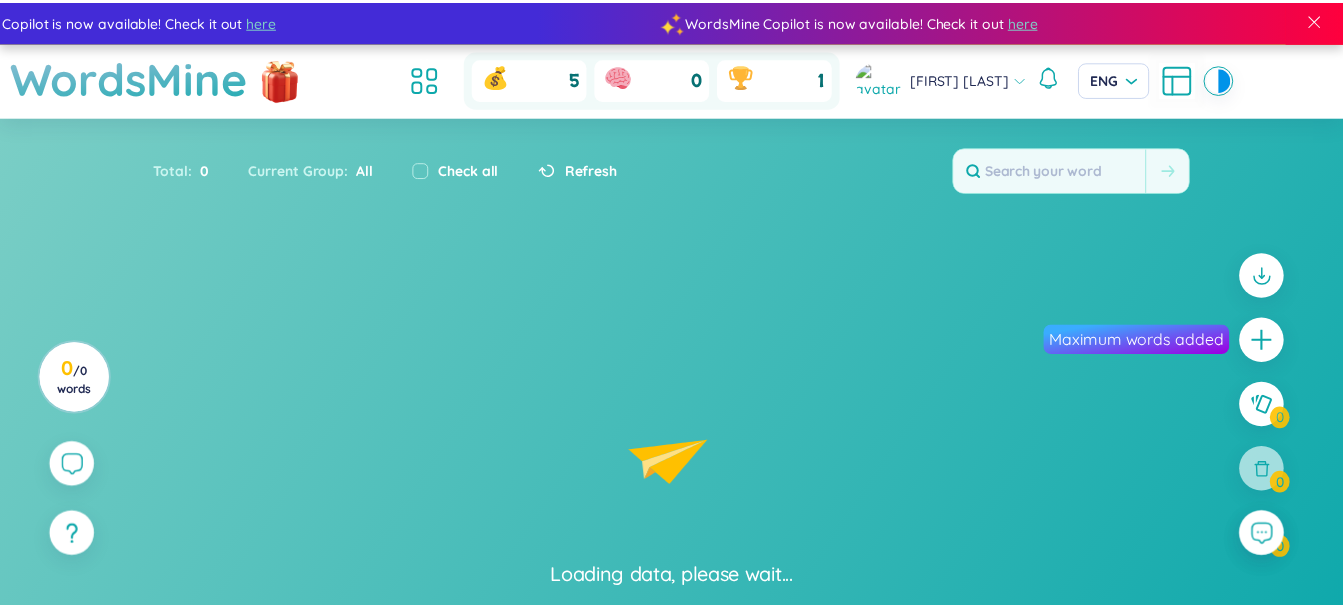scroll, scrollTop: 0, scrollLeft: 0, axis: both 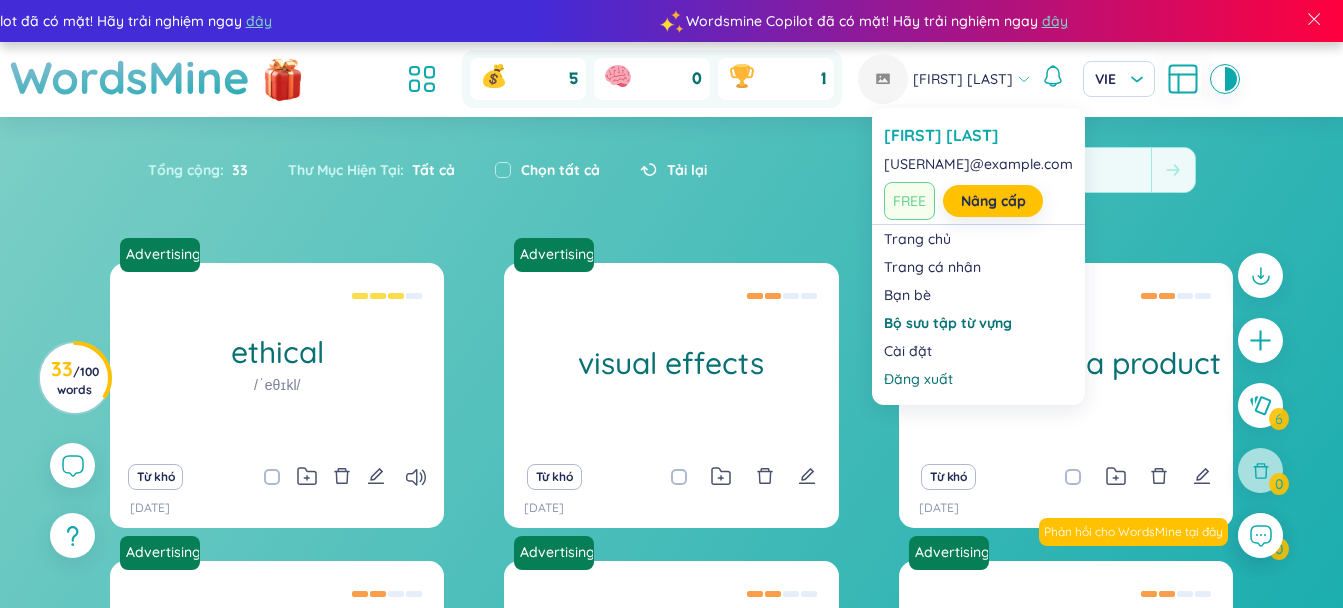 click on "[FIRST] [LAST]" at bounding box center [963, 79] 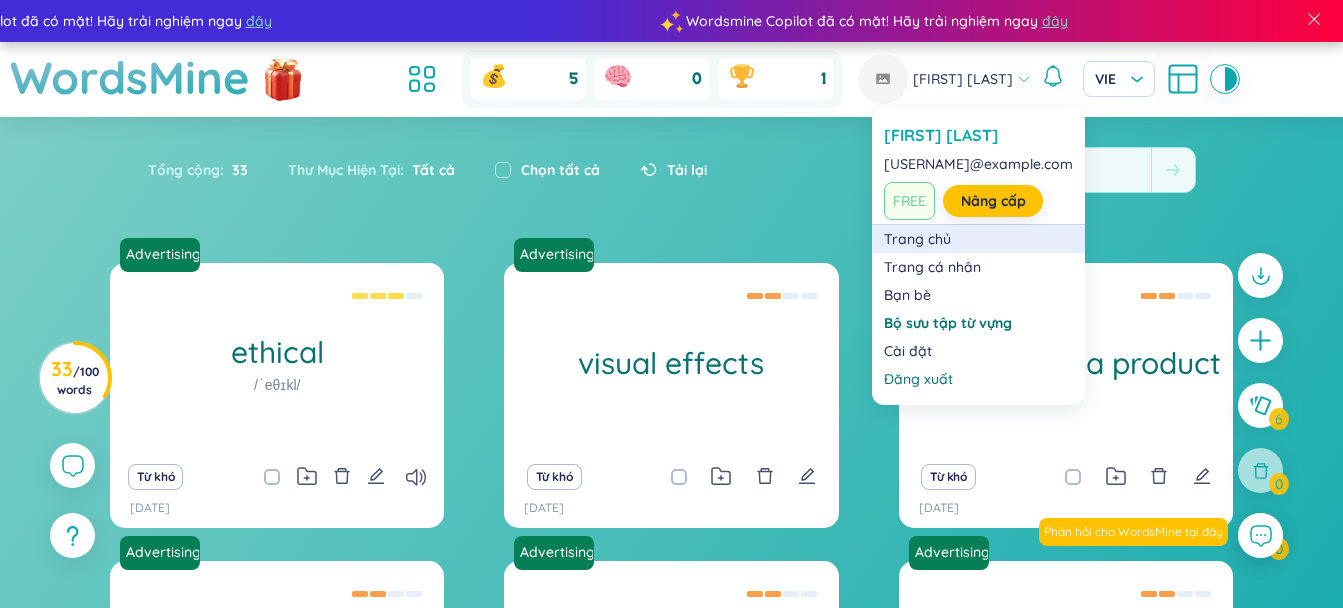 click on "Trang chủ" at bounding box center (978, 239) 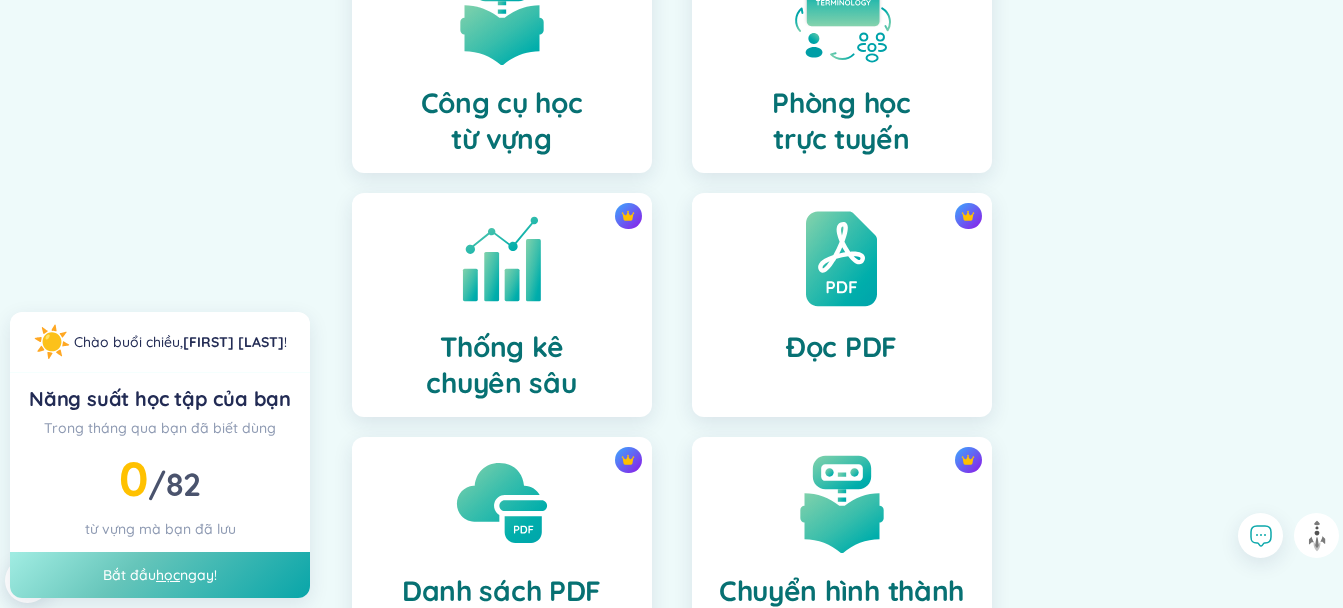 scroll, scrollTop: 800, scrollLeft: 0, axis: vertical 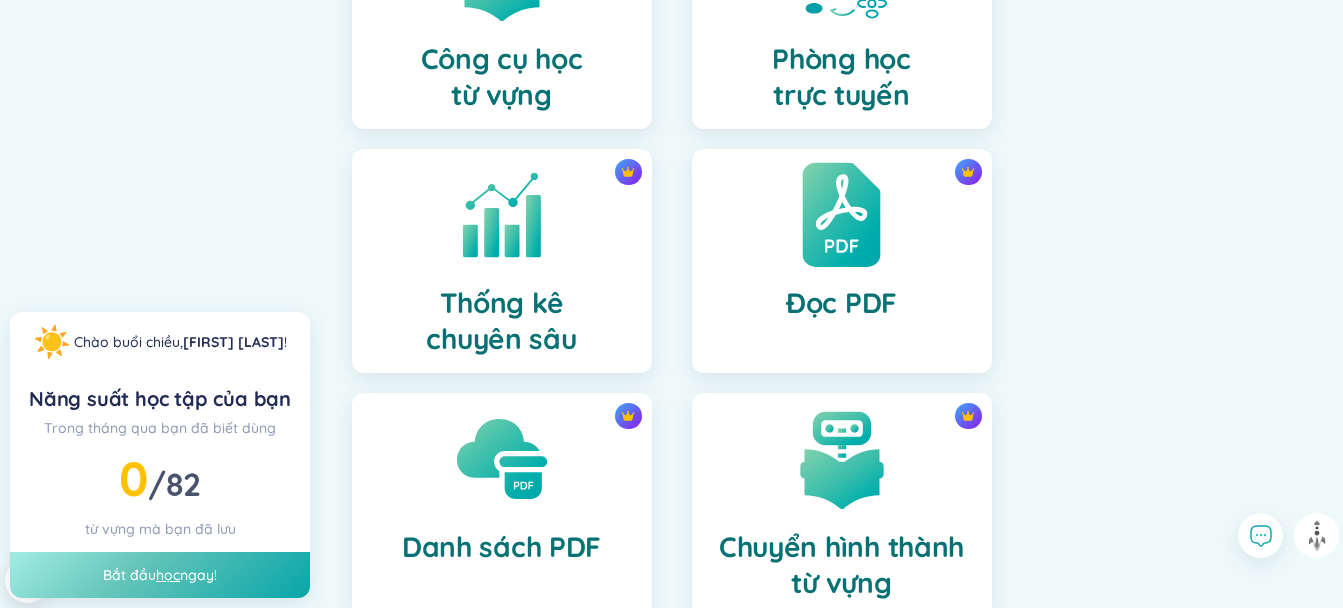 click at bounding box center [841, 215] 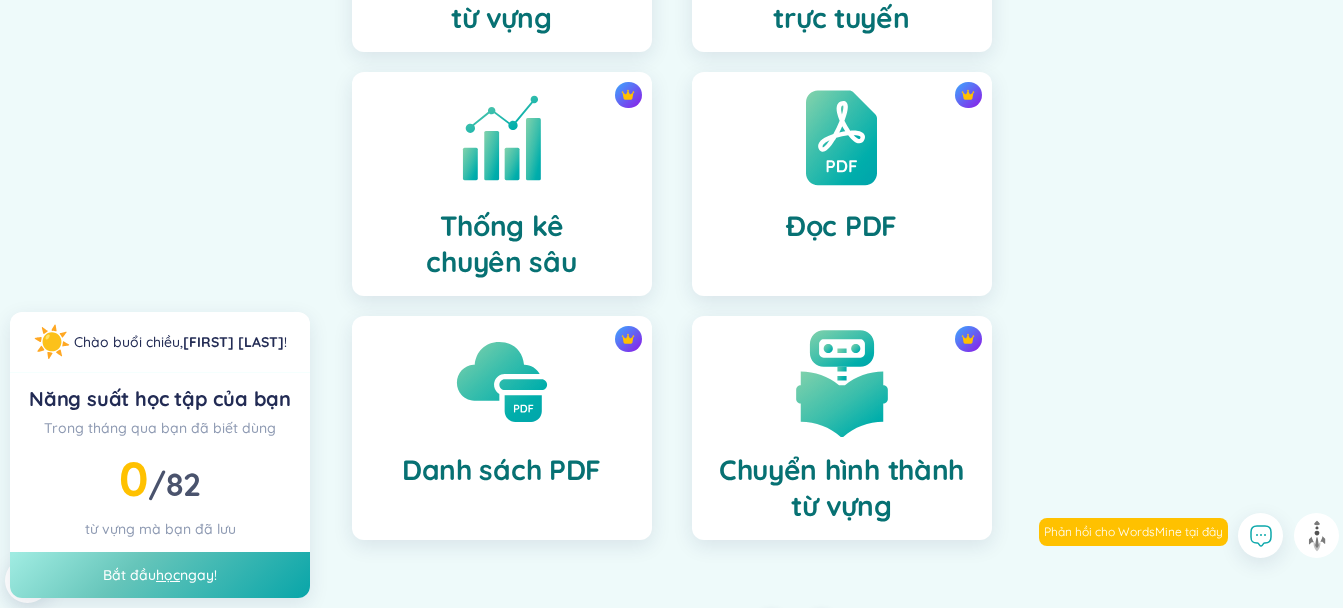 scroll, scrollTop: 919, scrollLeft: 0, axis: vertical 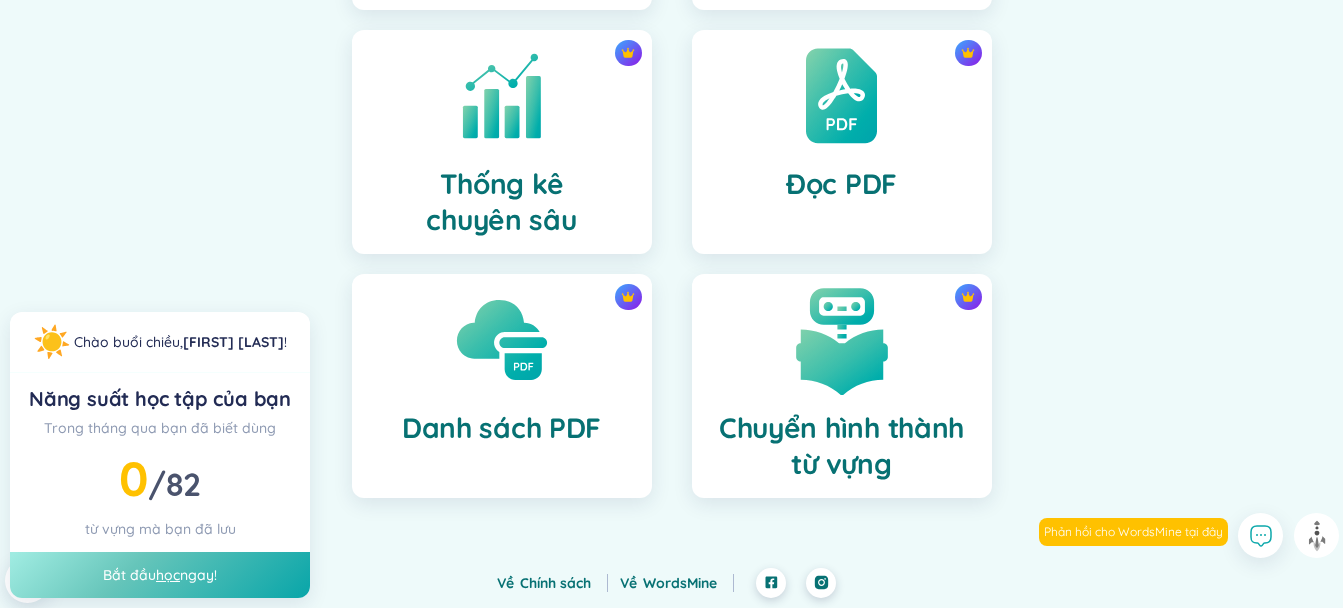 click at bounding box center (842, 340) 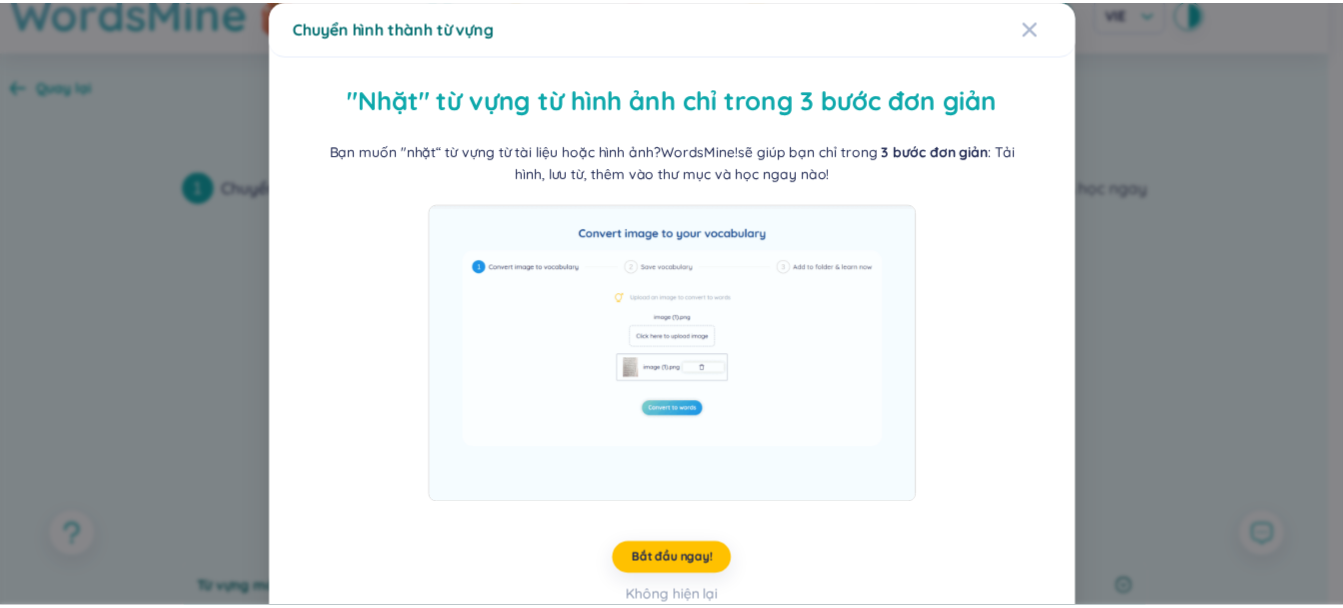 scroll, scrollTop: 0, scrollLeft: 0, axis: both 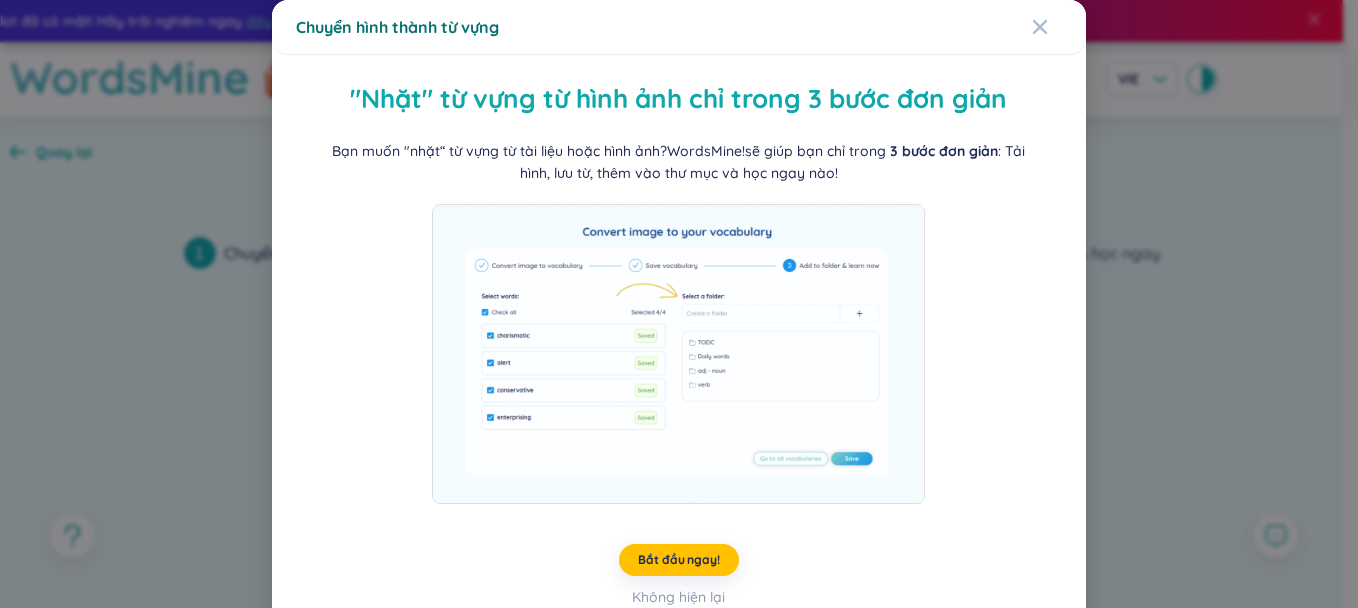 click on "Chuyển hình thành từ vựng "Nhặt" từ vựng từ hình ảnh chỉ trong 3 bước đơn giản Bạn muốn "nhặt“ từ vựng từ tài liệu hoặc hình ảnh?  WordsMine!  sẽ giúp bạn chỉ trong   3 bước đơn giản : Tải hình, lưu từ, thêm vào thư mục và học ngay nào! Bắt đầu ngay! Không hiện lại" at bounding box center (679, 304) 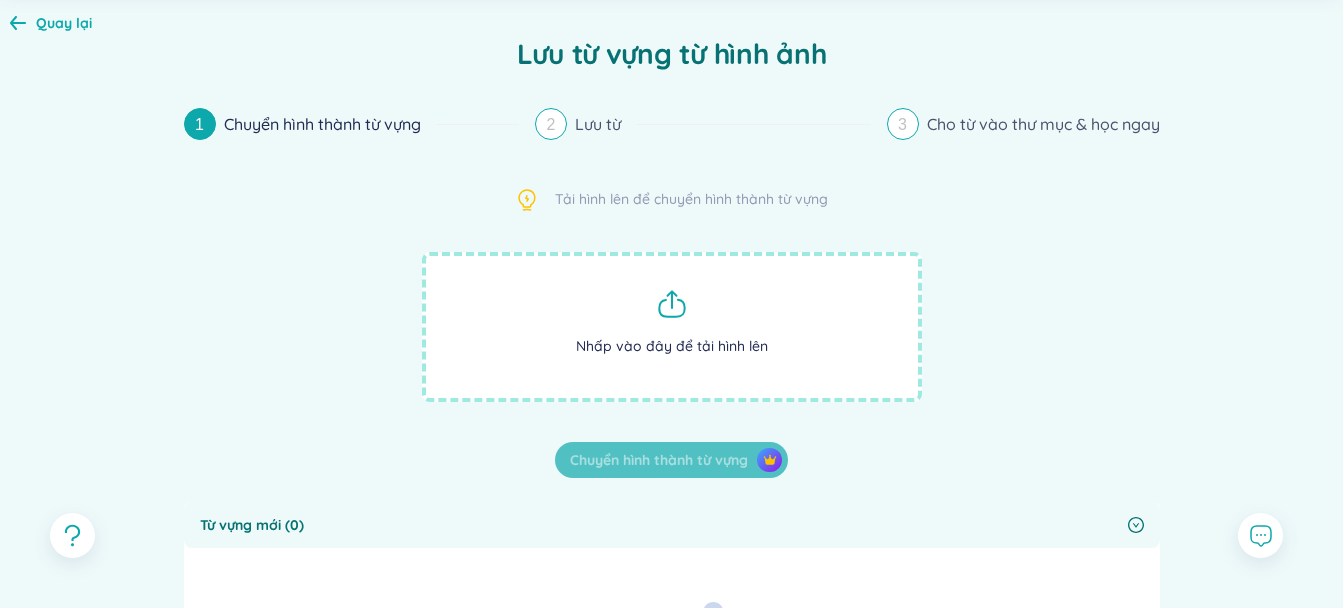 scroll, scrollTop: 0, scrollLeft: 0, axis: both 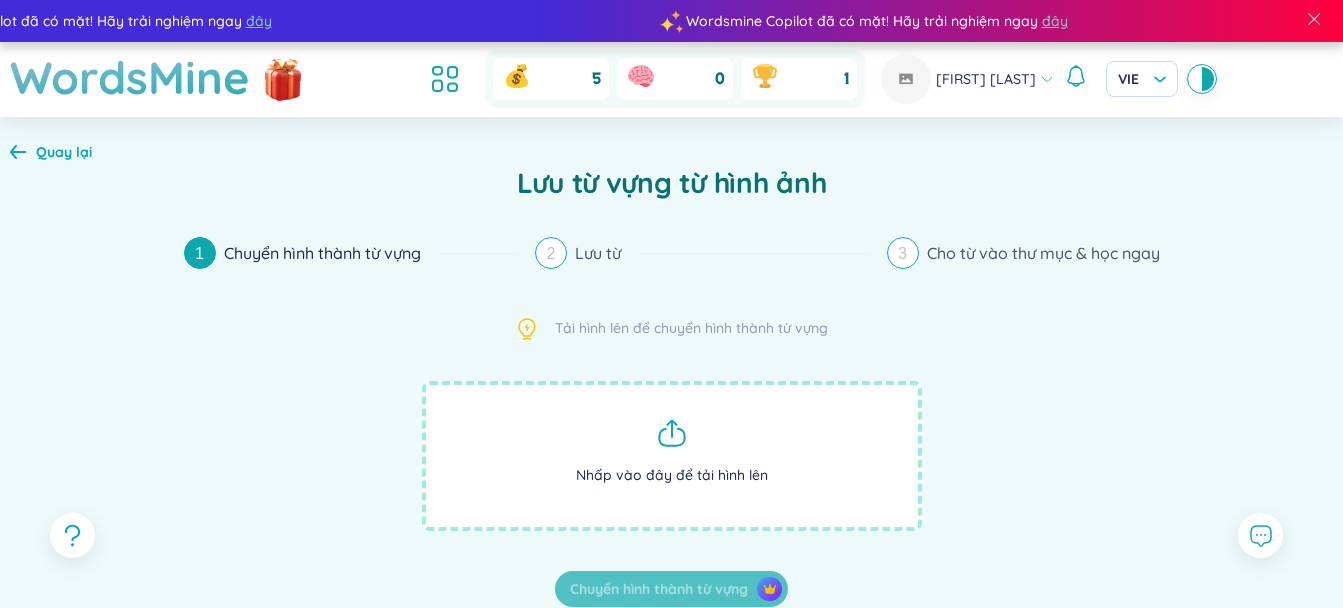 click on "Quay lại" at bounding box center (51, 152) 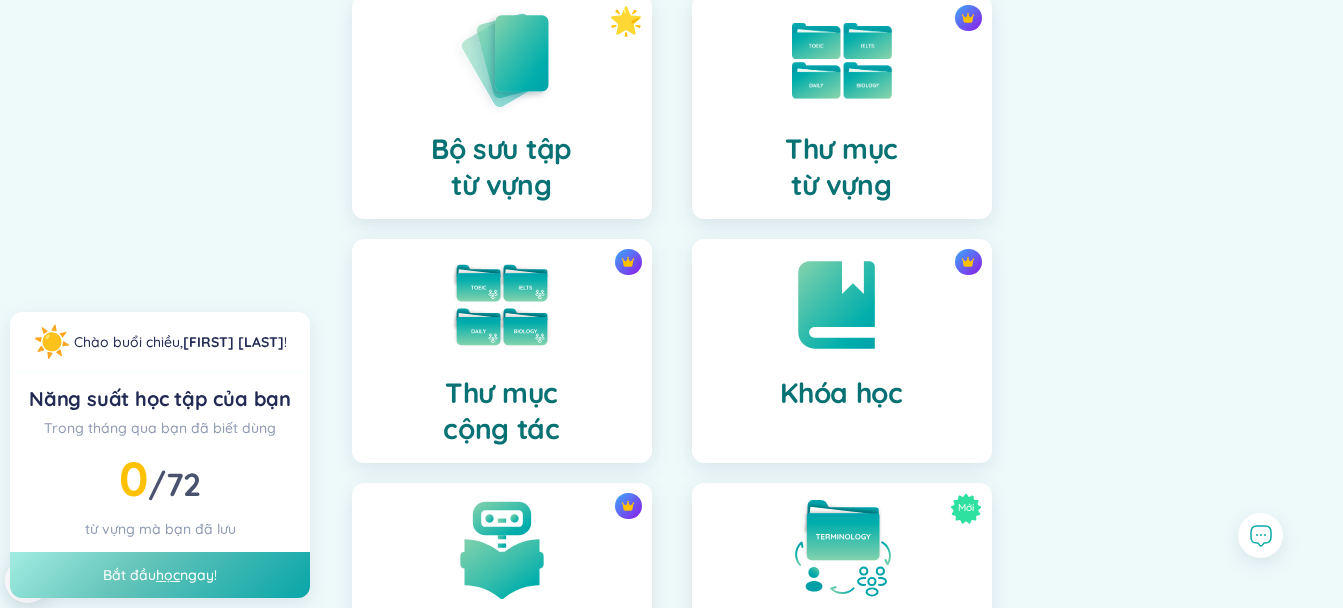 scroll, scrollTop: 267, scrollLeft: 0, axis: vertical 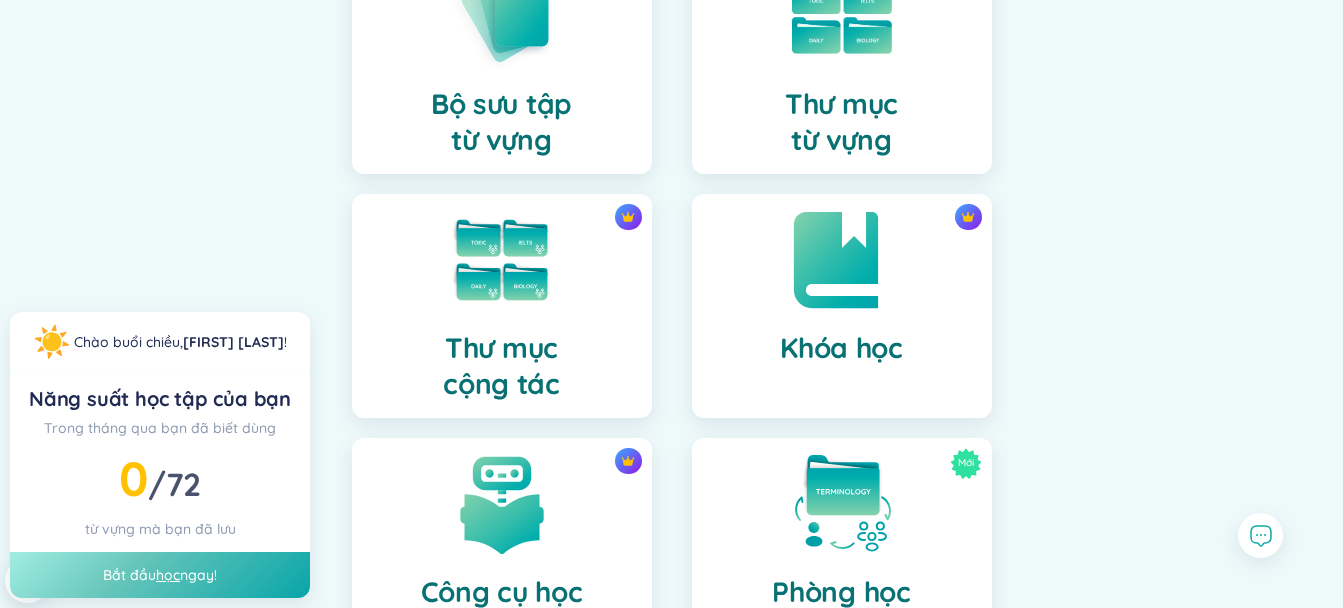 click at bounding box center [842, 260] 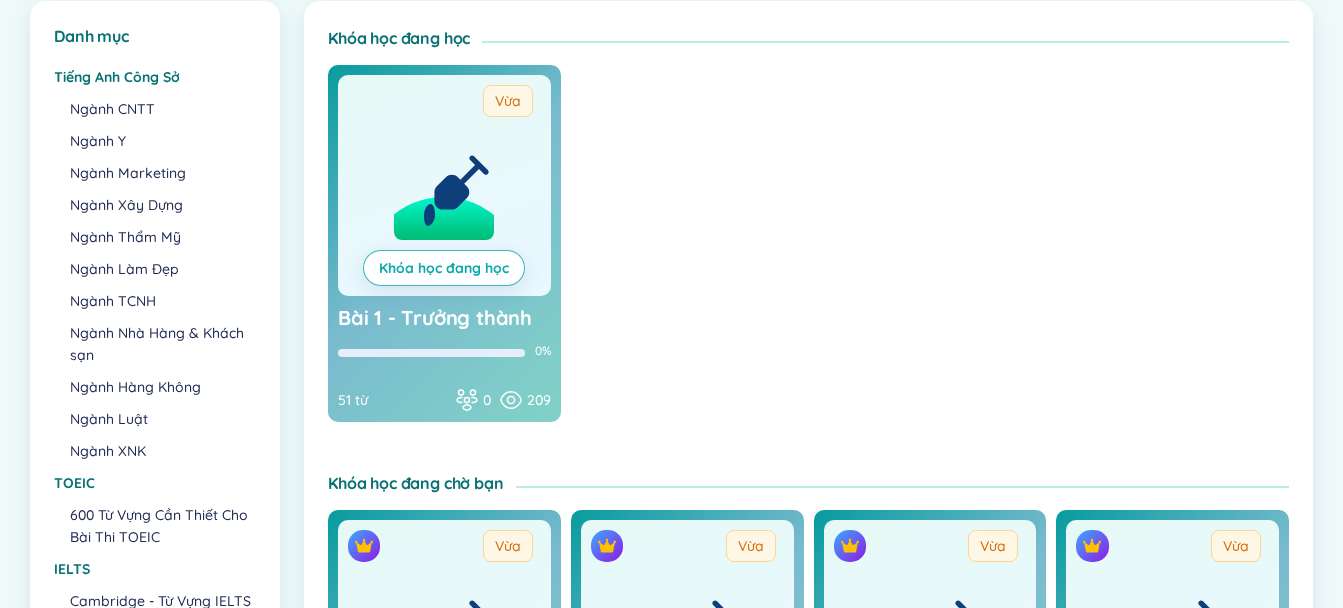 scroll, scrollTop: 267, scrollLeft: 0, axis: vertical 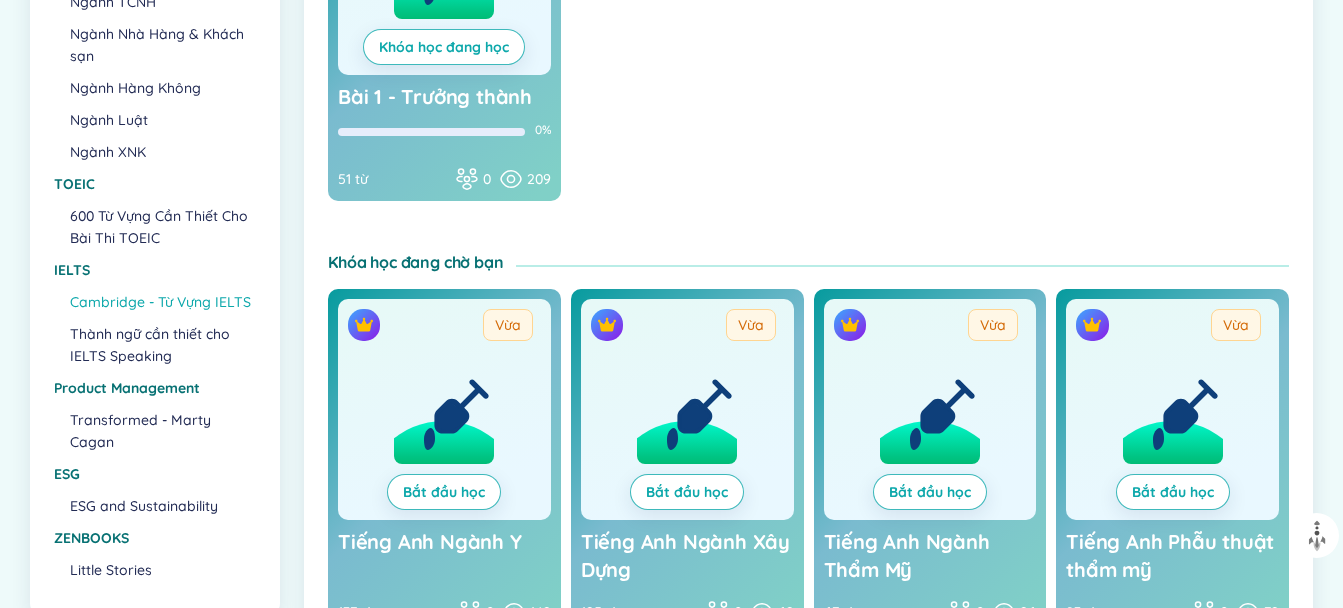 click on "Cambridge - Từ Vựng IELTS" at bounding box center (162, 302) 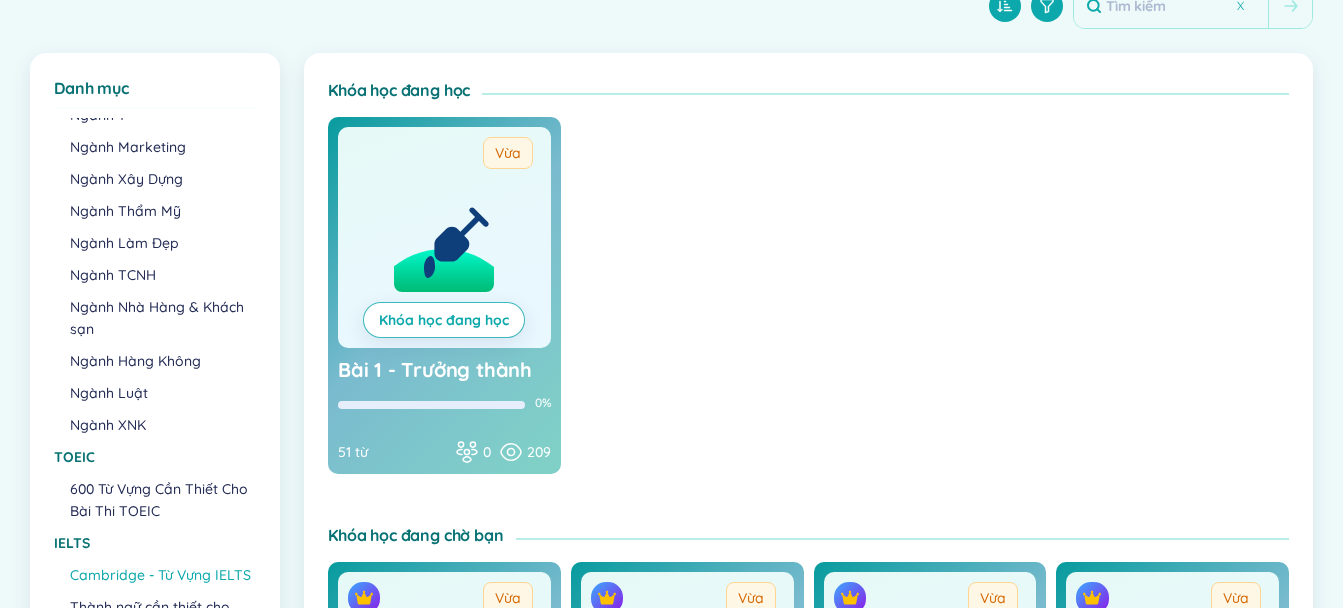 scroll, scrollTop: 400, scrollLeft: 0, axis: vertical 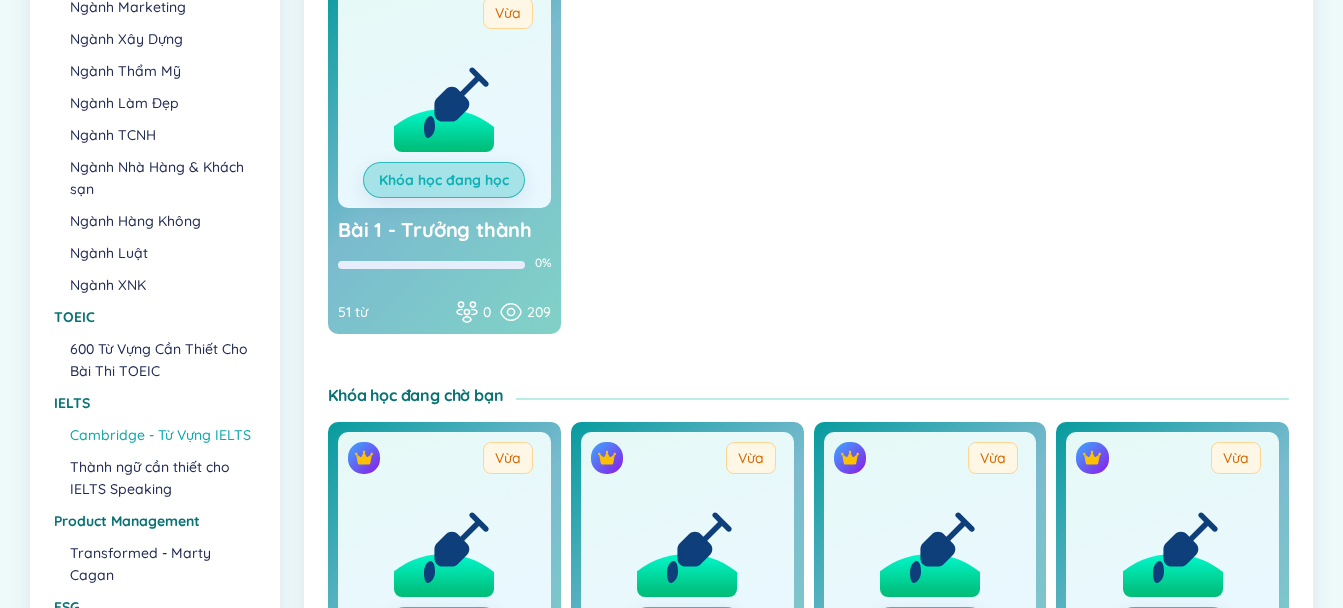 click on "Khóa học đang học" at bounding box center [444, 180] 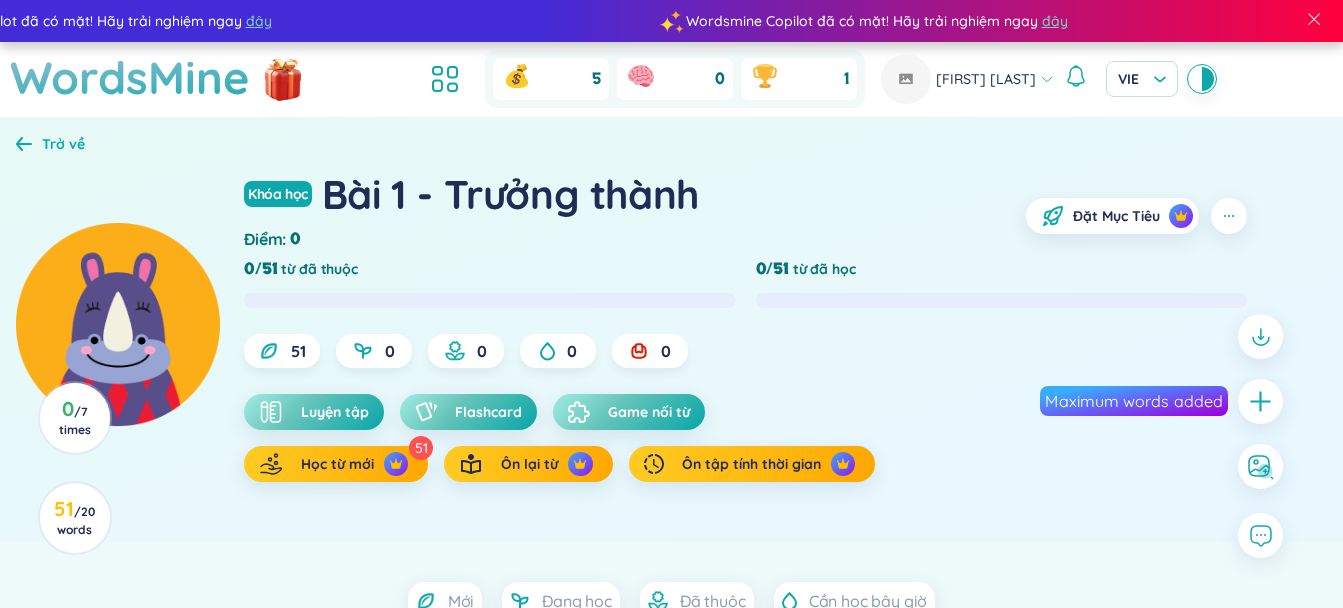 scroll, scrollTop: 133, scrollLeft: 0, axis: vertical 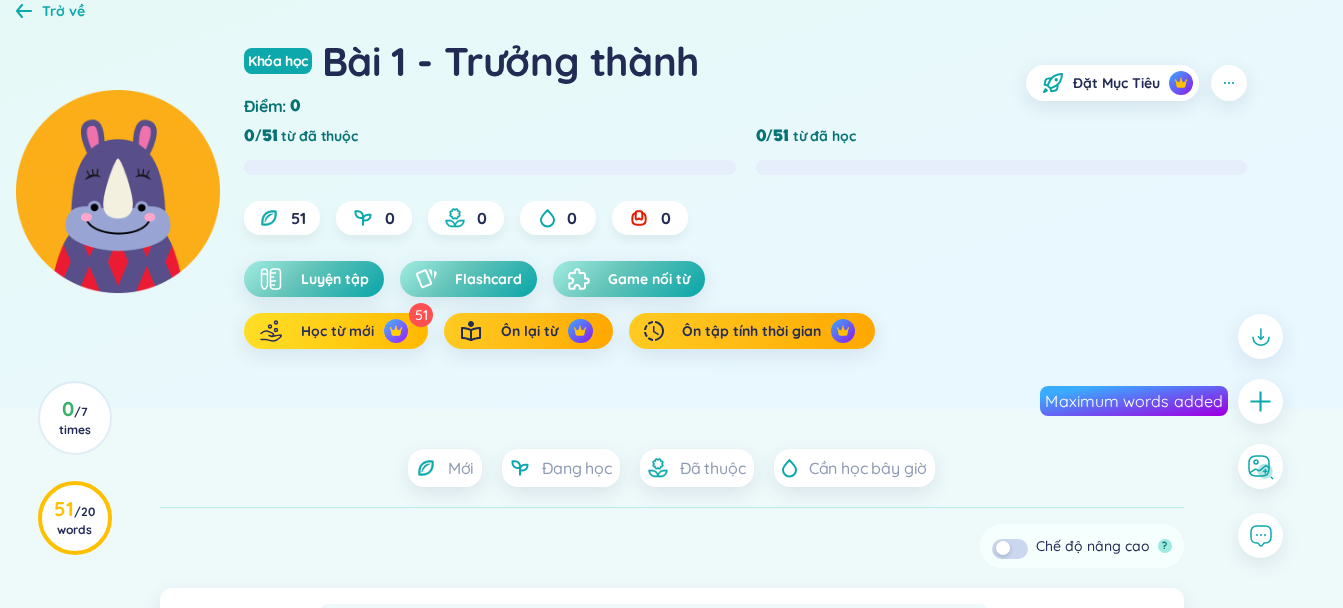 click on "Học từ mới" at bounding box center [336, 331] 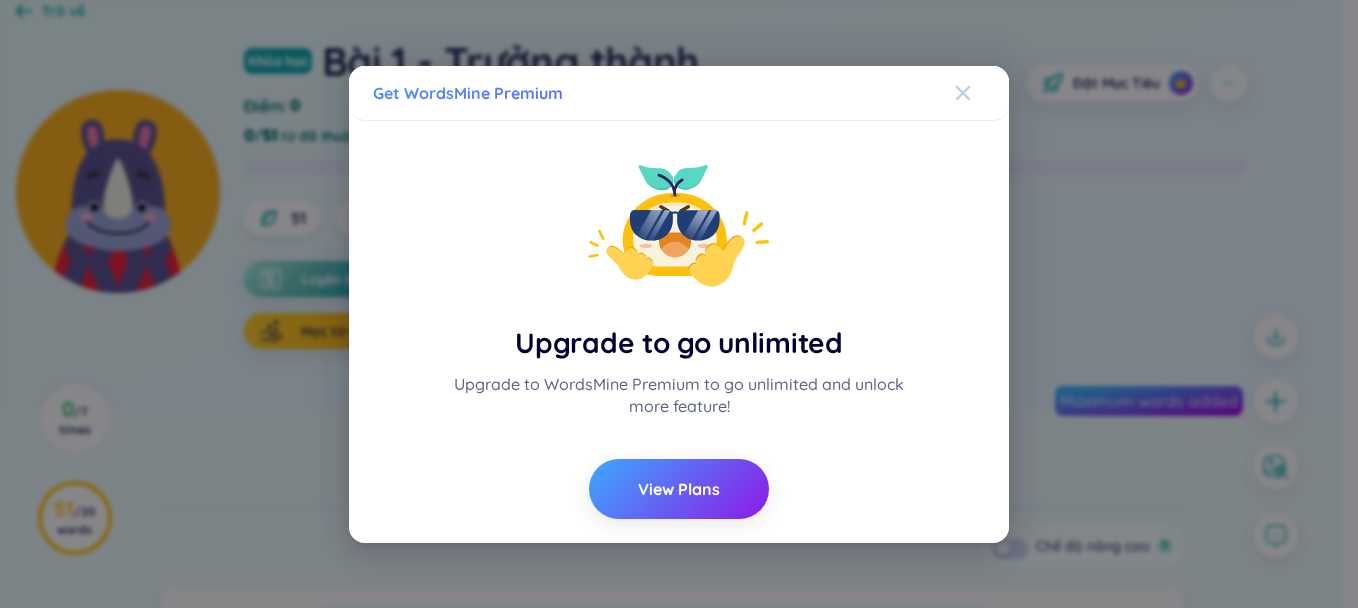 click 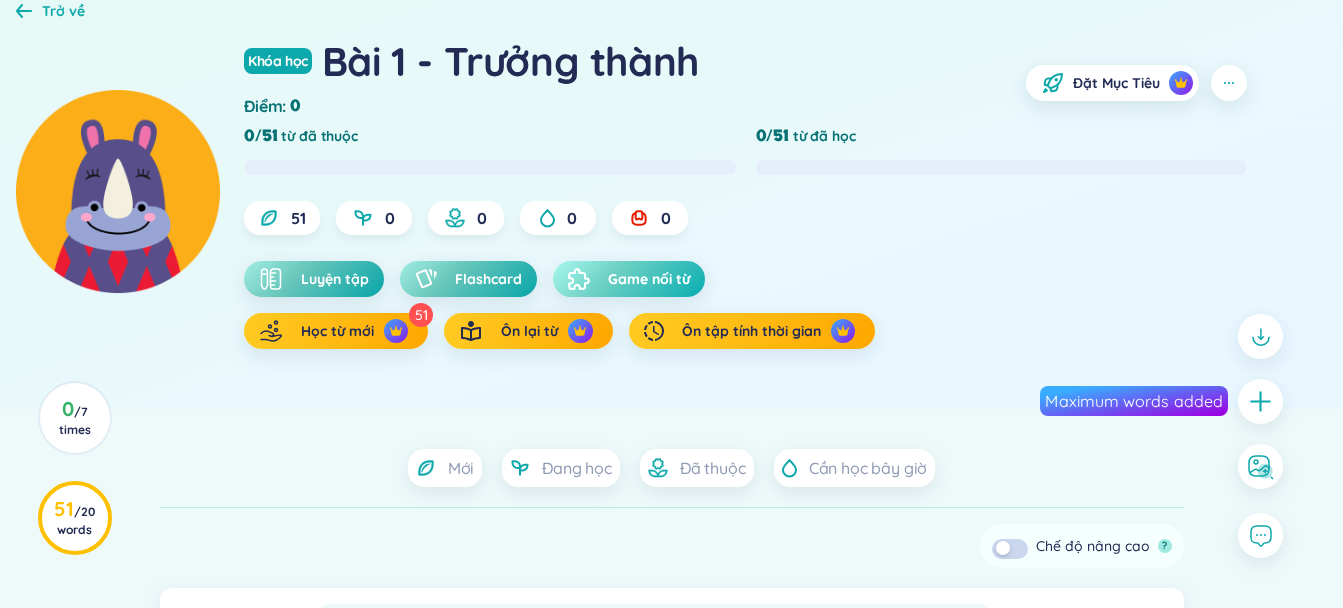 click on "Game nối từ" at bounding box center (629, 279) 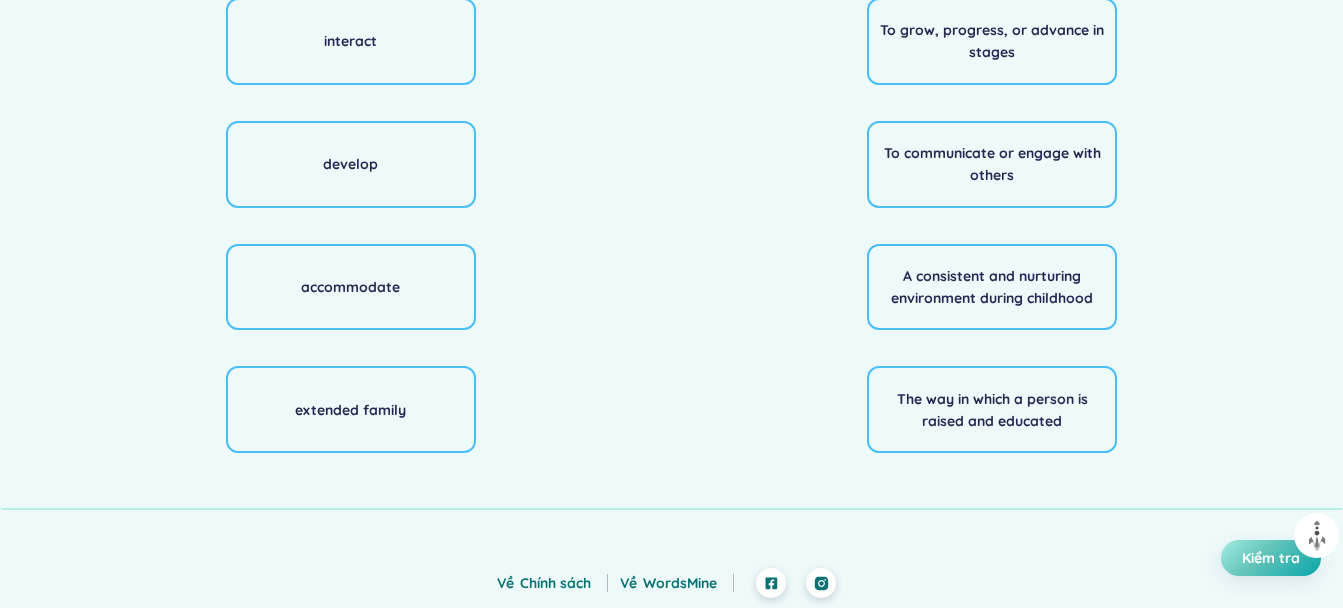 scroll, scrollTop: 99, scrollLeft: 0, axis: vertical 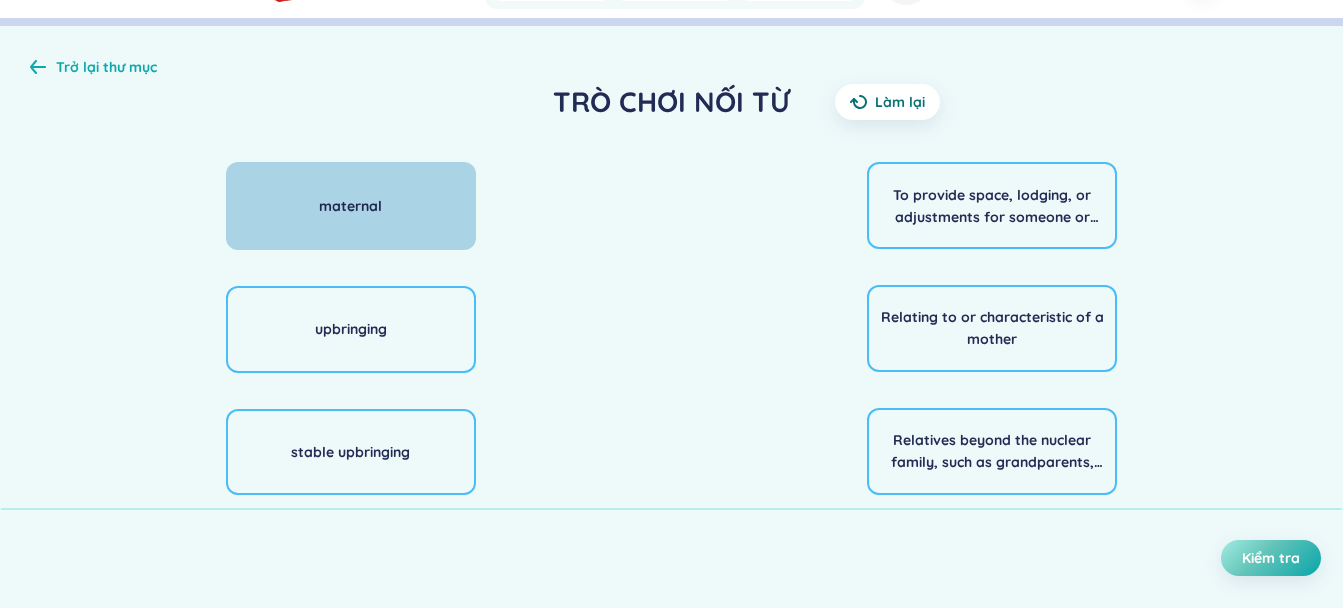 click on "maternal" at bounding box center (351, 206) 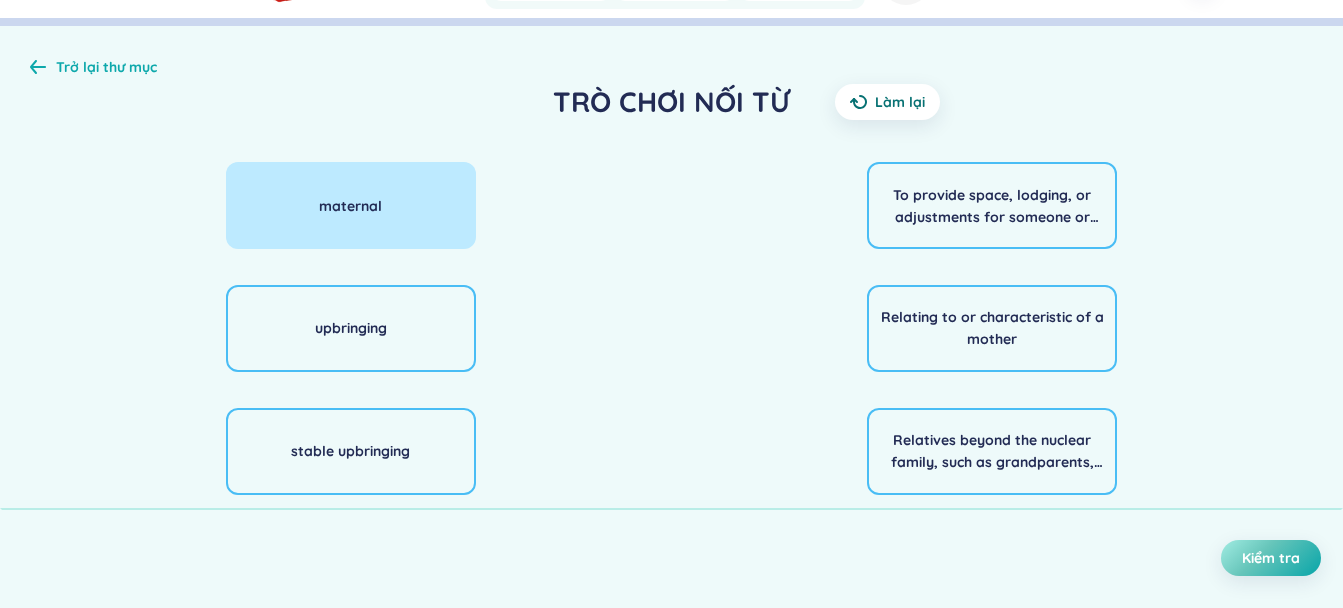 click on "To provide space, lodging, or adjustments for someone or something Relating to or characteristic of a mother Relatives beyond the nuclear family, such as grandparents, aunts, and uncles To grow, progress, or advance in stages To communicate or engage with others A consistent and nurturing environment during childhood The way in which a person is raised and educated" at bounding box center (993, 574) 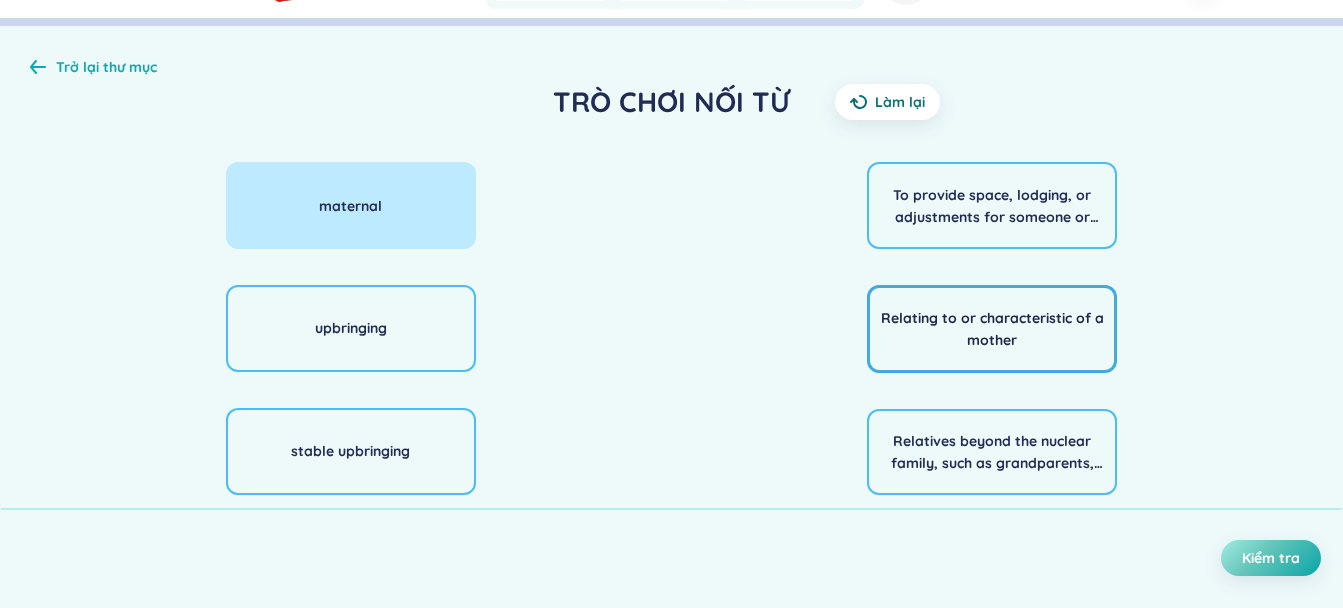 click on "Relating to or characteristic of a mother" at bounding box center [992, 329] 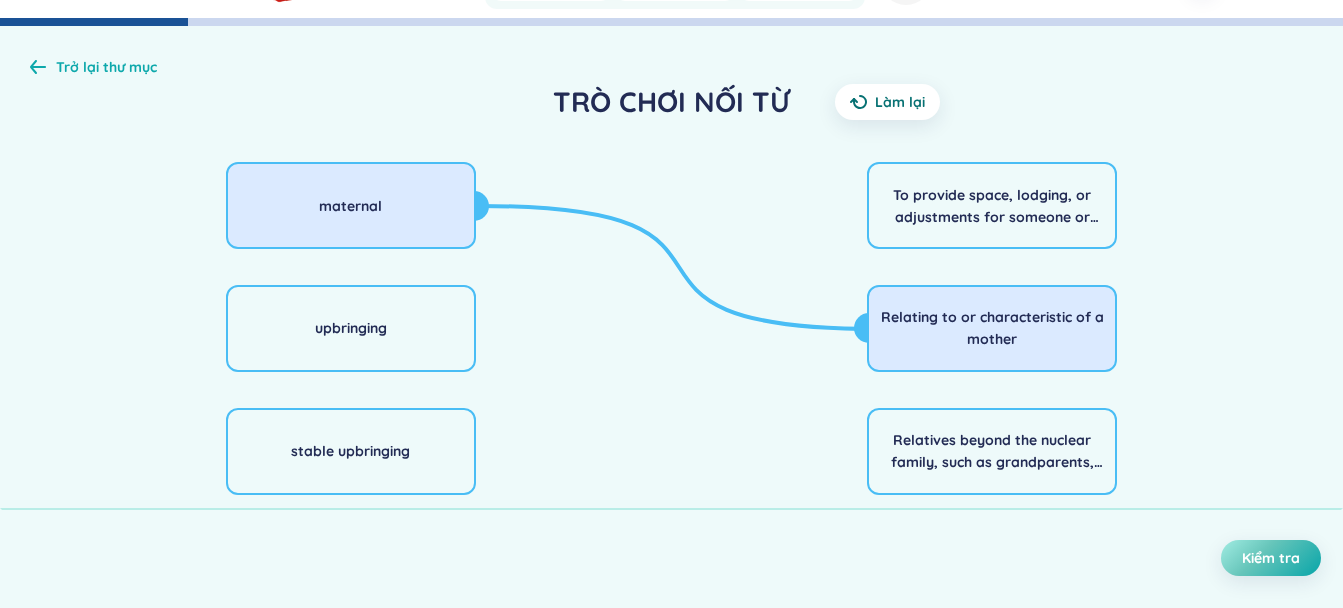 click 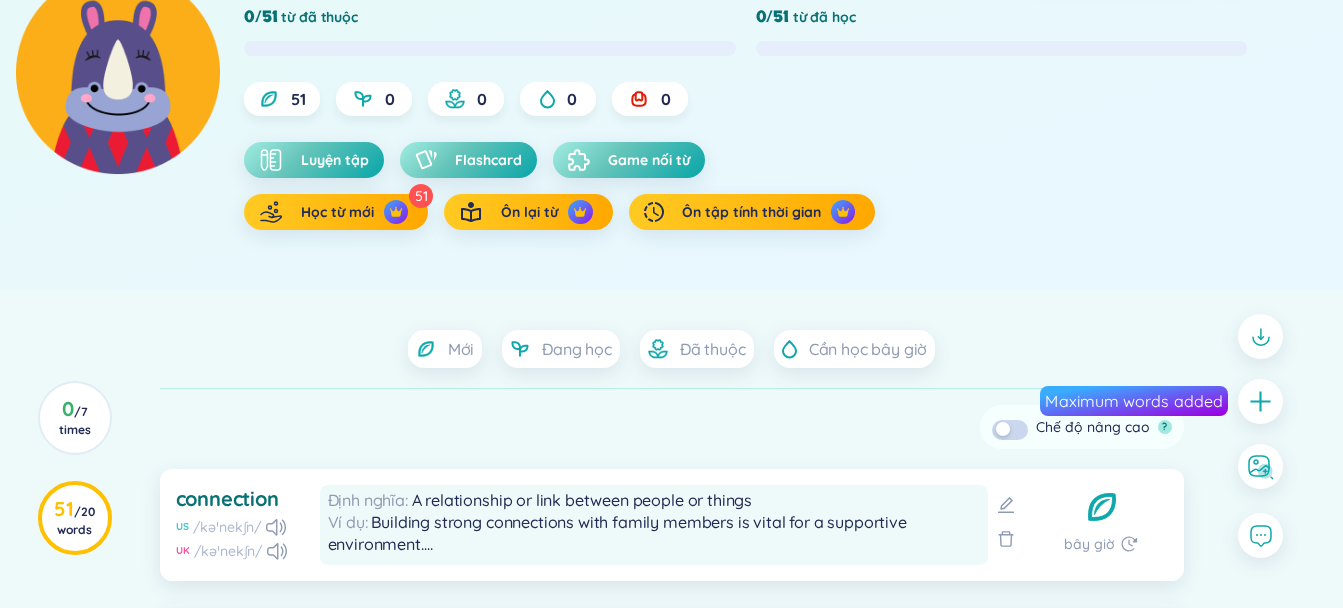scroll, scrollTop: 267, scrollLeft: 0, axis: vertical 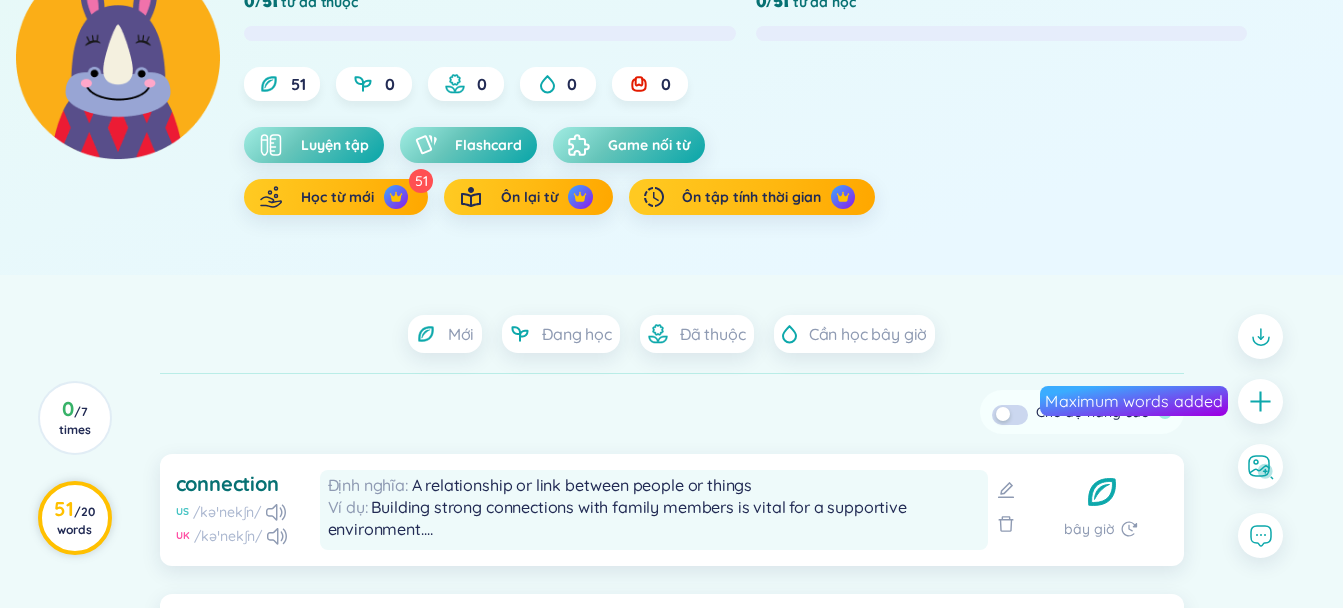 click on "/ 20   words" at bounding box center (76, 520) 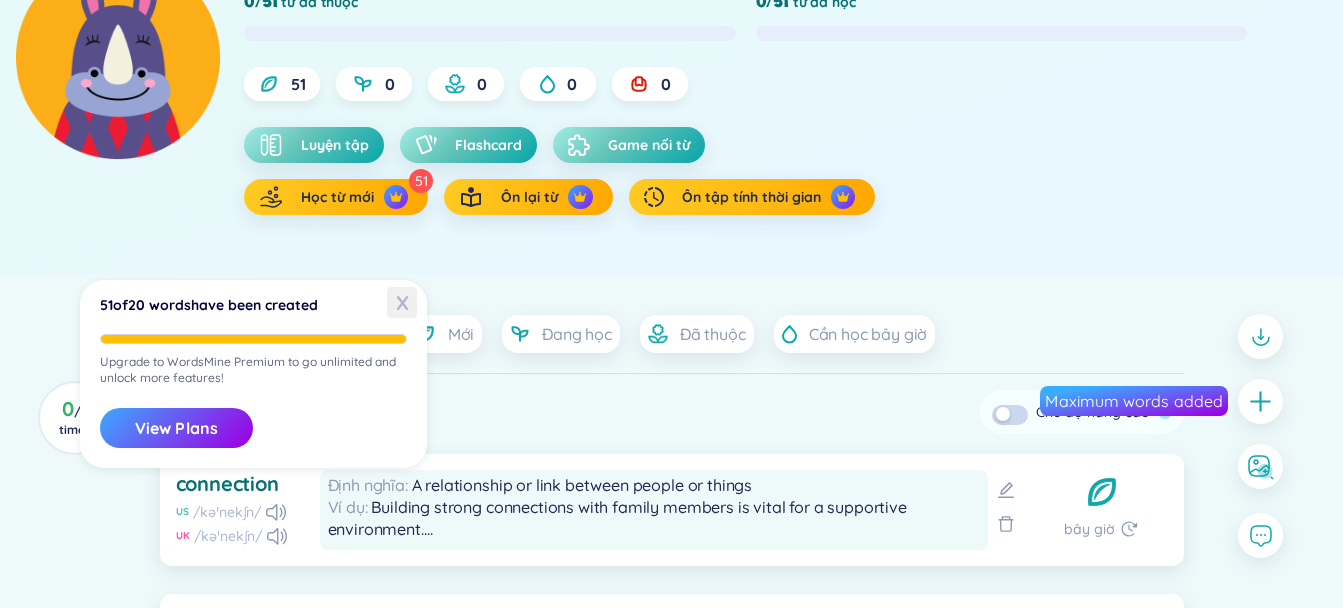 click on "X" at bounding box center [402, 302] 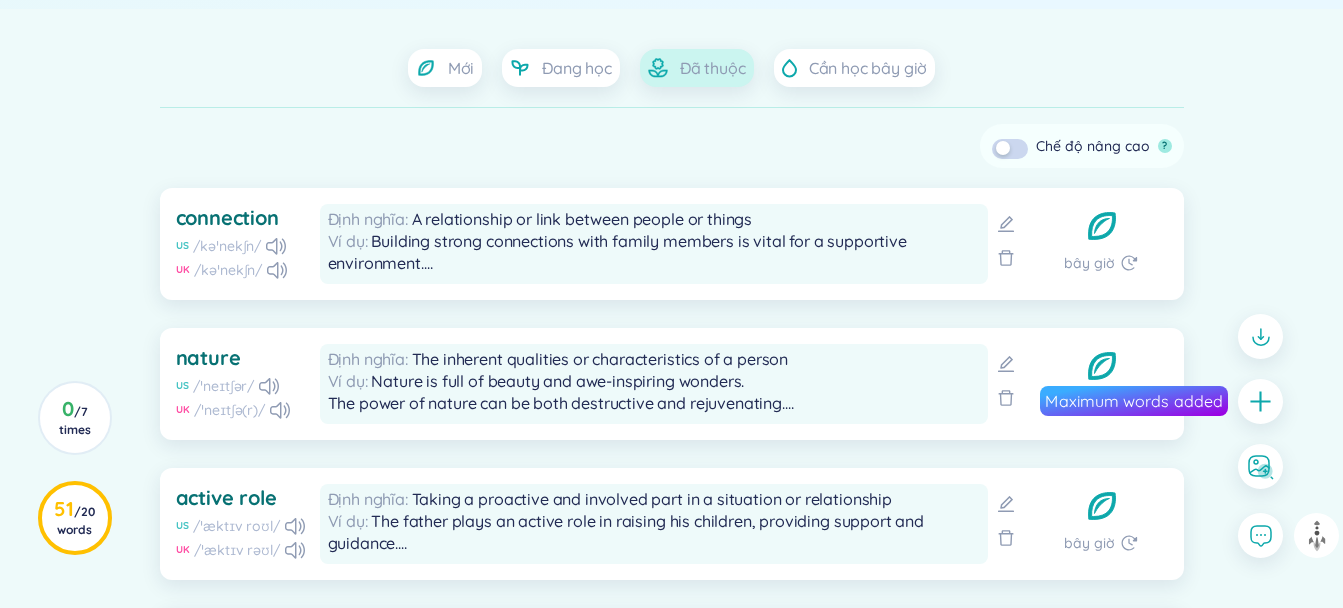 scroll, scrollTop: 0, scrollLeft: 0, axis: both 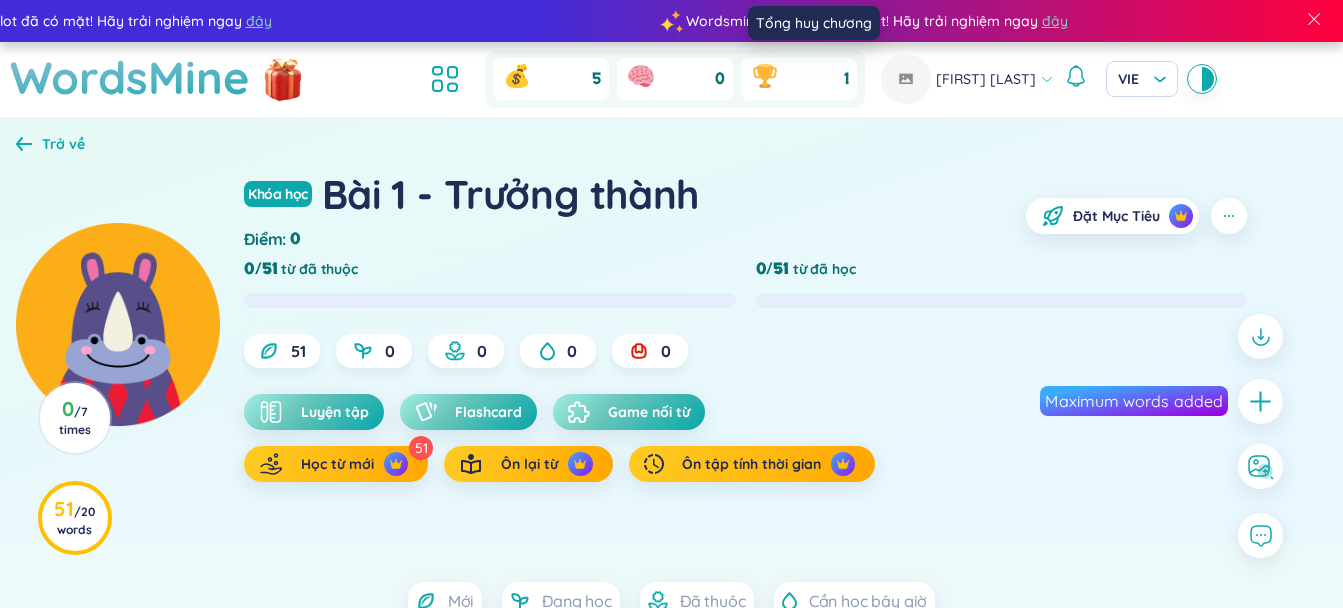 click 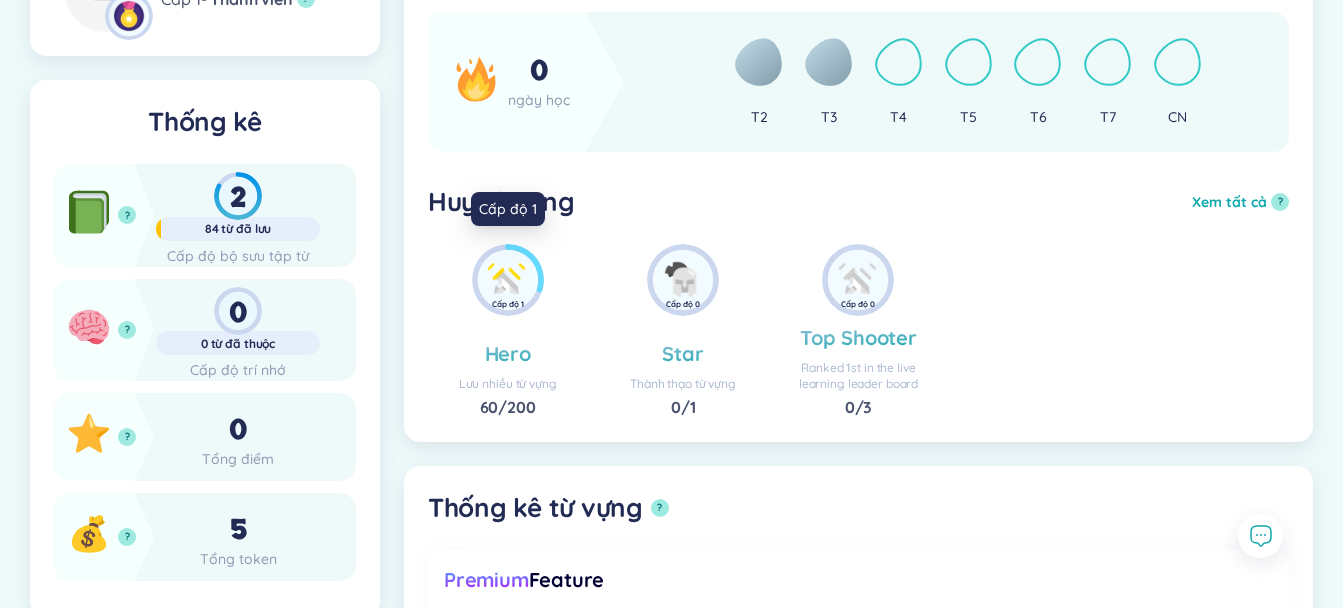 scroll, scrollTop: 800, scrollLeft: 0, axis: vertical 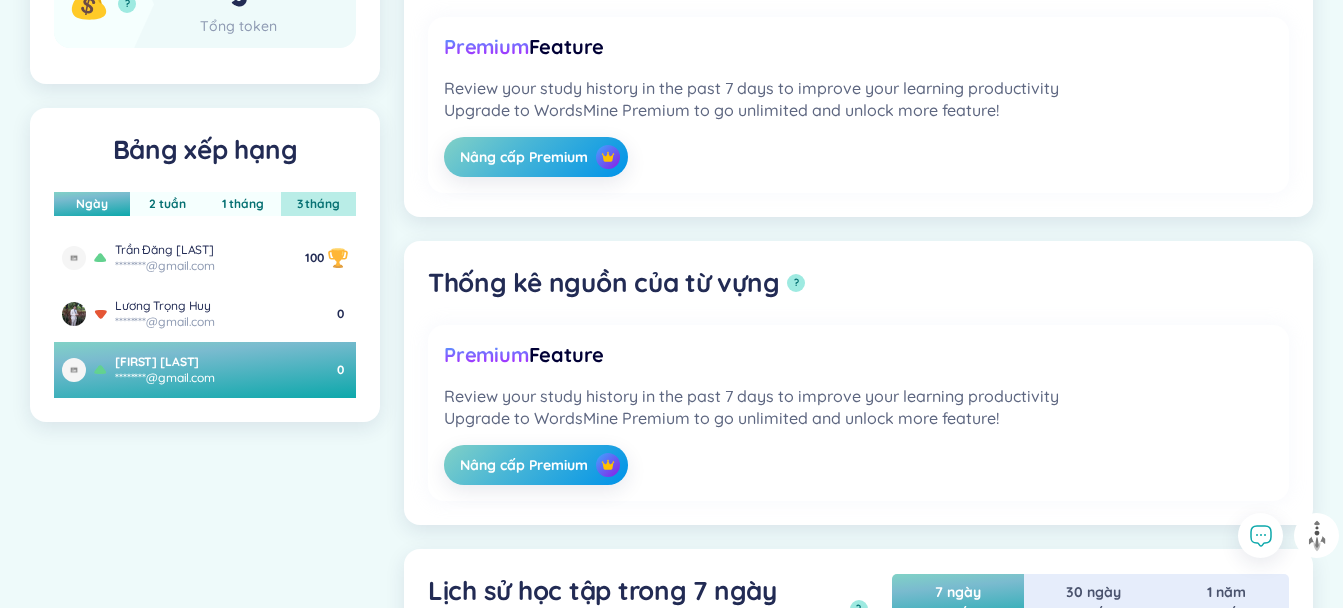 click on "3 tháng" at bounding box center [318, 204] 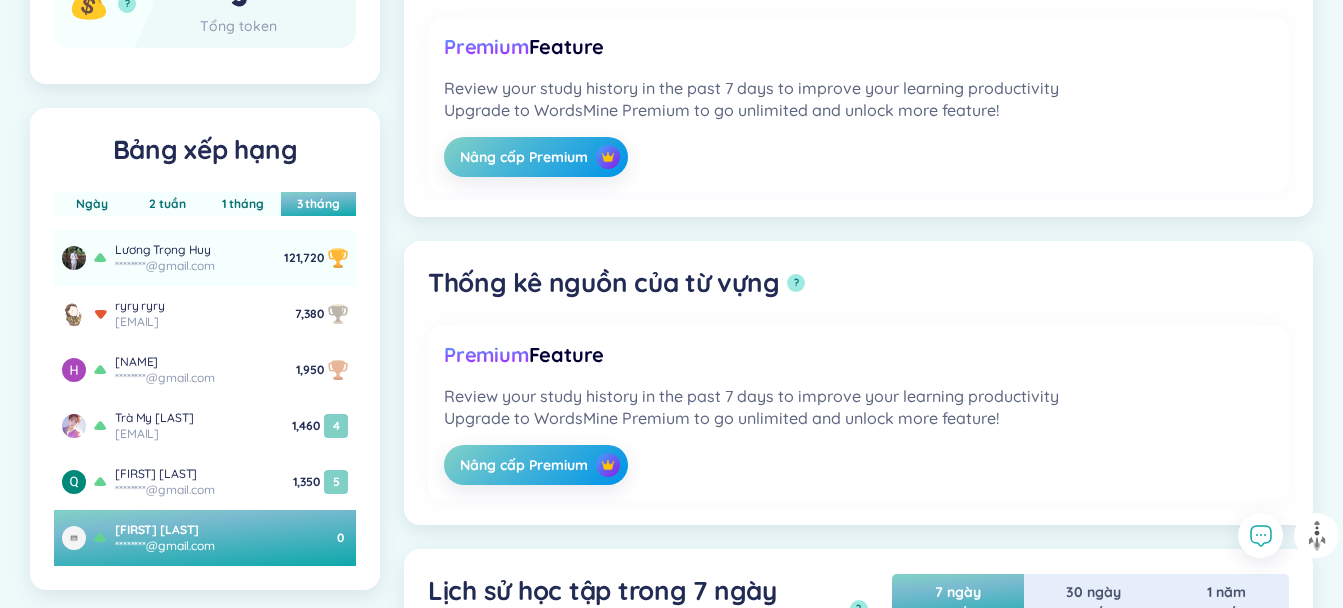 click on "trong*****@gmail.com" at bounding box center (165, 266) 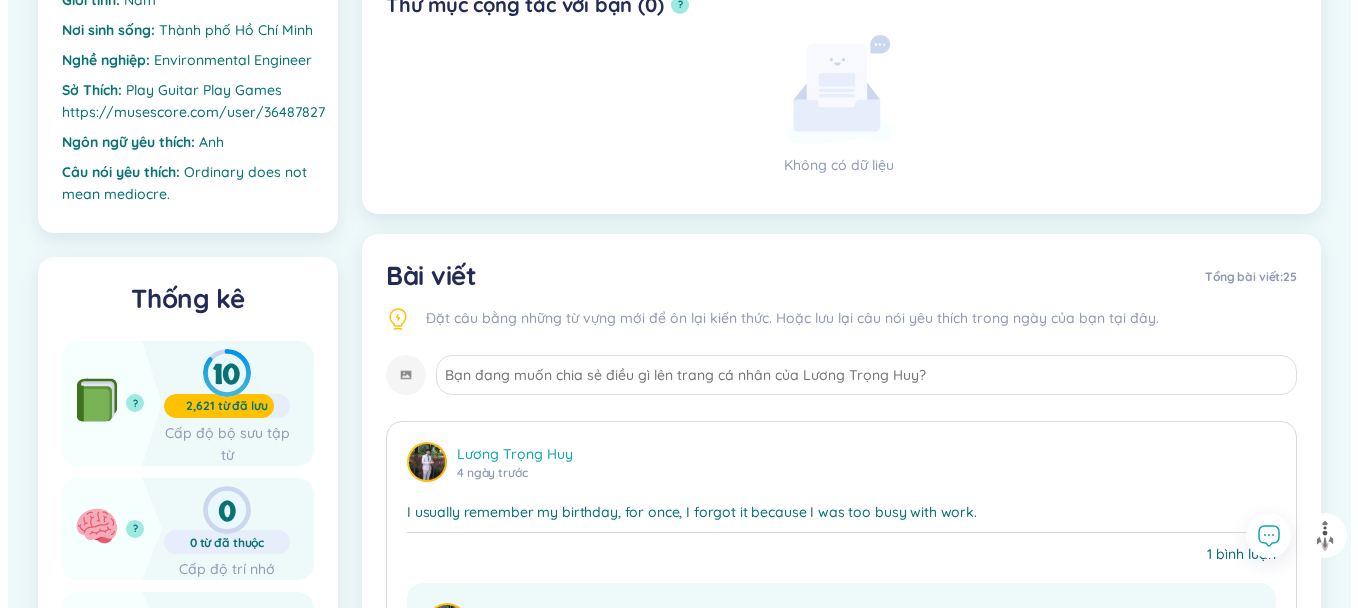 scroll, scrollTop: 0, scrollLeft: 0, axis: both 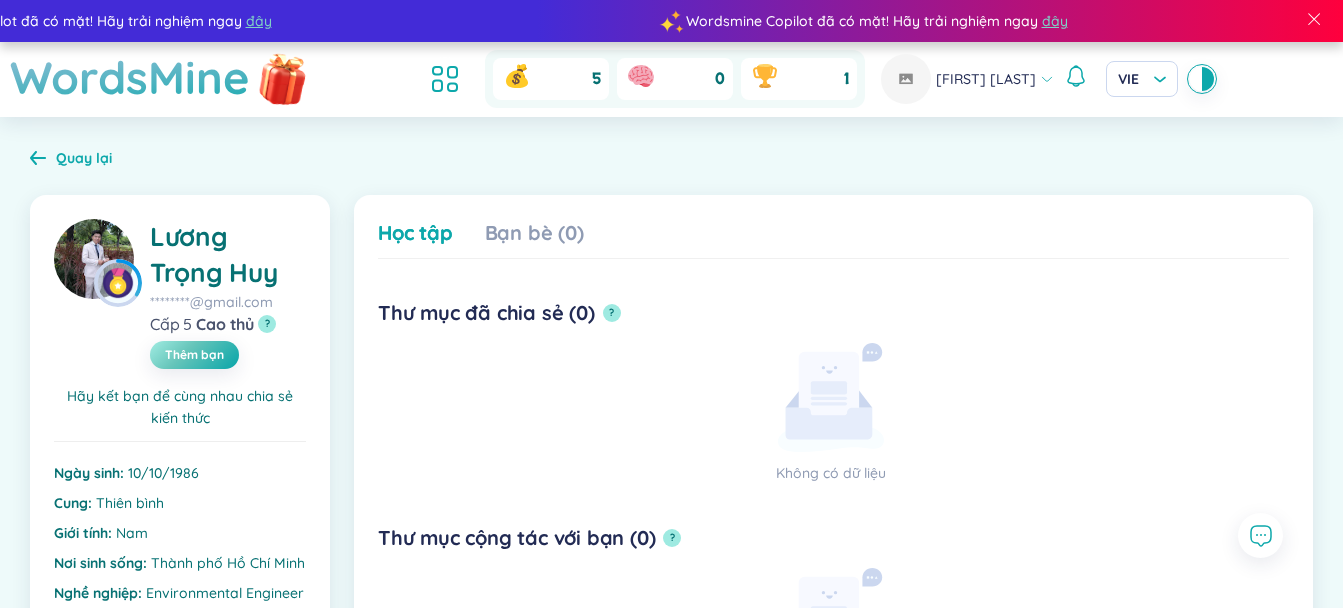 click at bounding box center [283, 77] 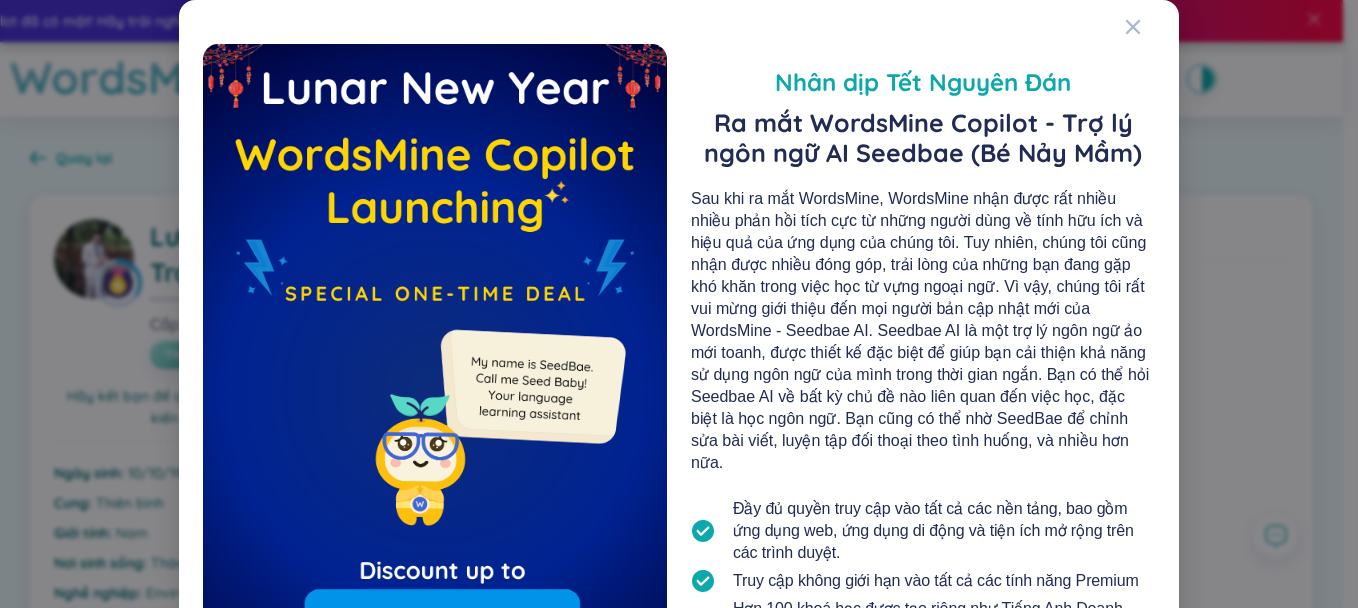 scroll, scrollTop: 253, scrollLeft: 0, axis: vertical 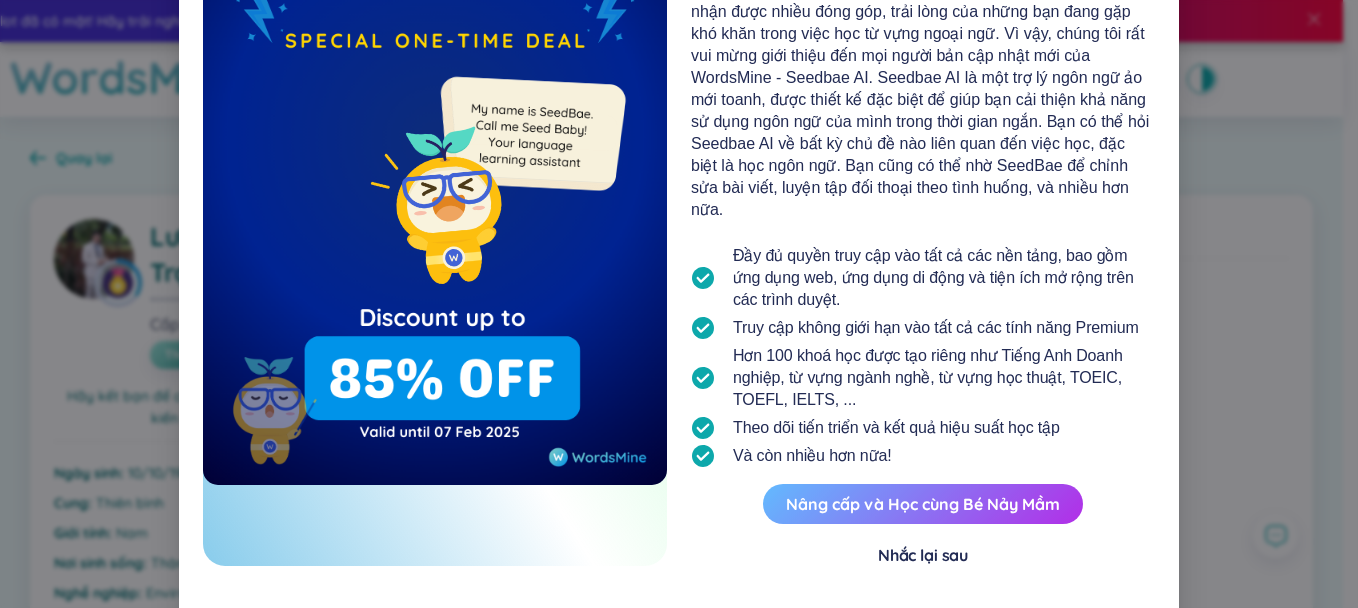 click on "Nâng cấp và Học cùng Bé Nảy Mầm" at bounding box center [923, 504] 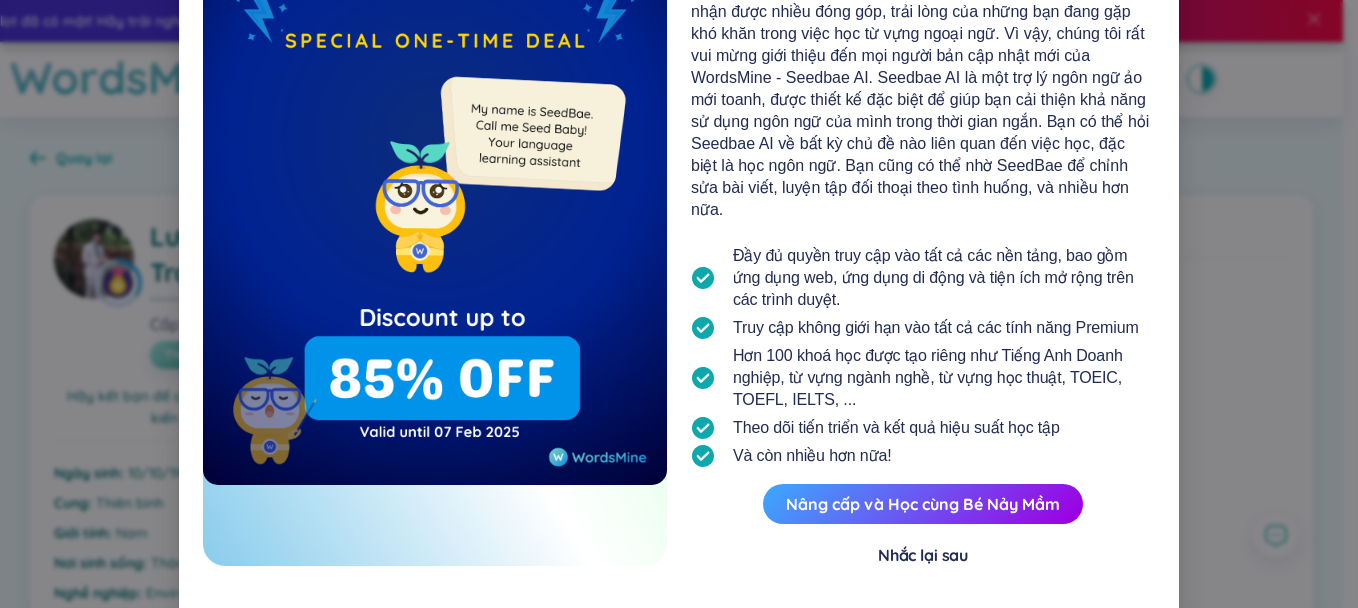 click on "Nhắc lại sau" at bounding box center (923, 555) 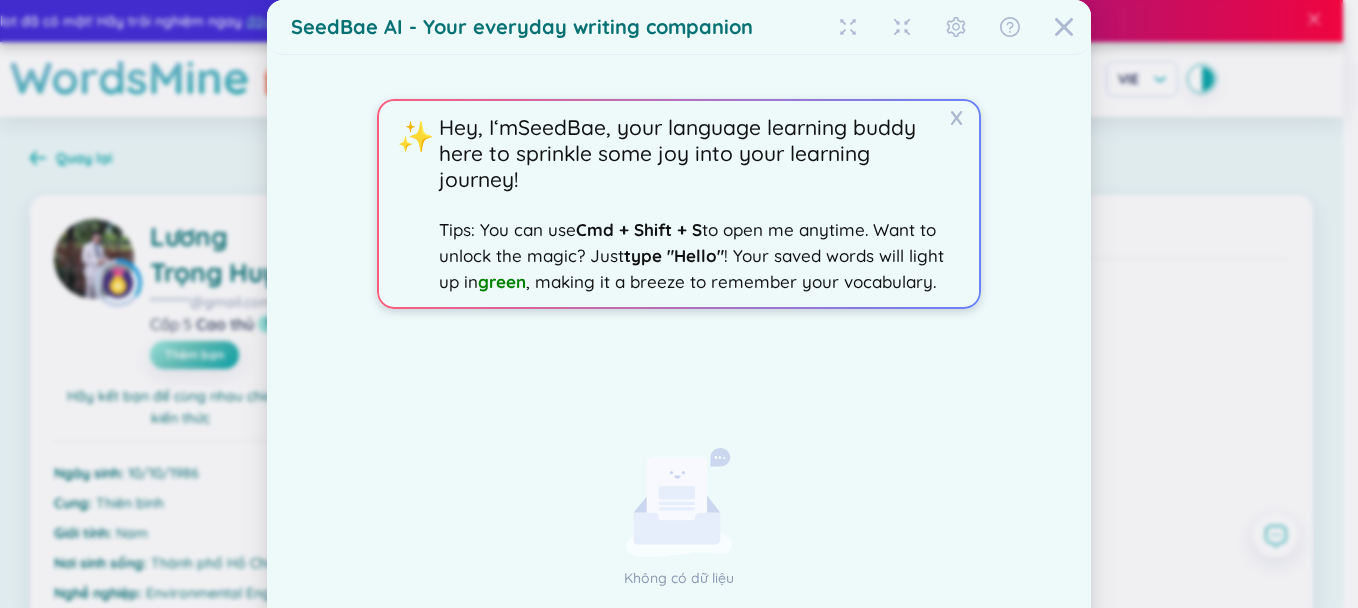 scroll, scrollTop: 219, scrollLeft: 0, axis: vertical 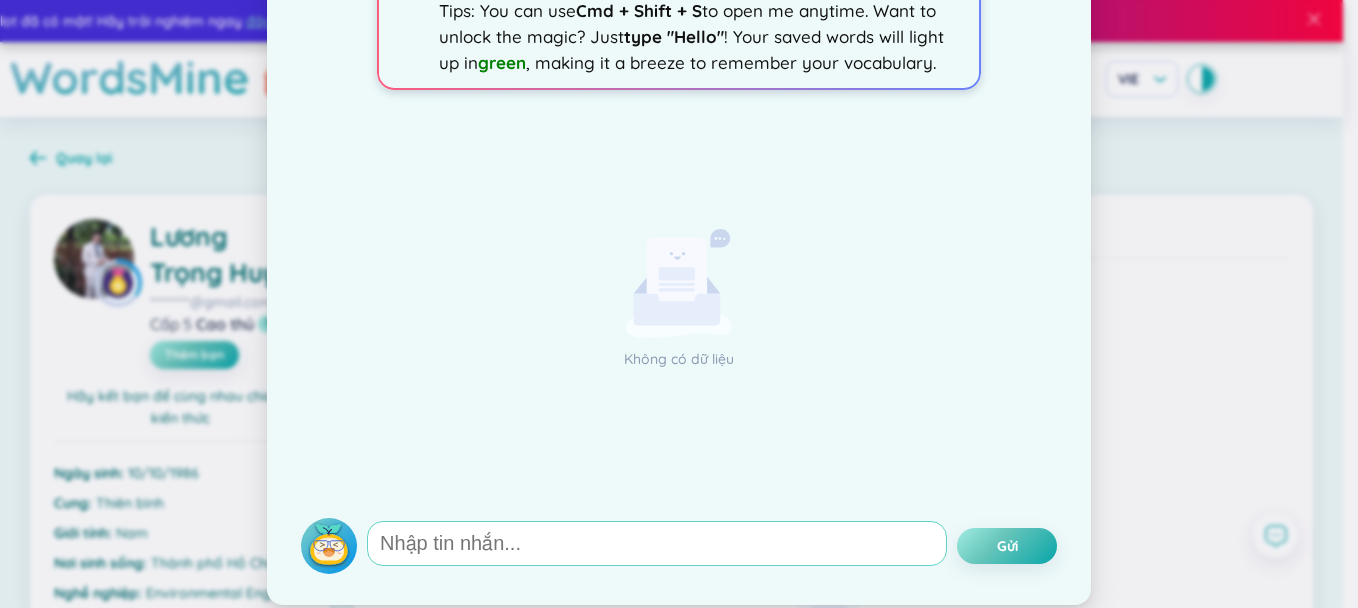 drag, startPoint x: 683, startPoint y: 571, endPoint x: 671, endPoint y: 560, distance: 16.27882 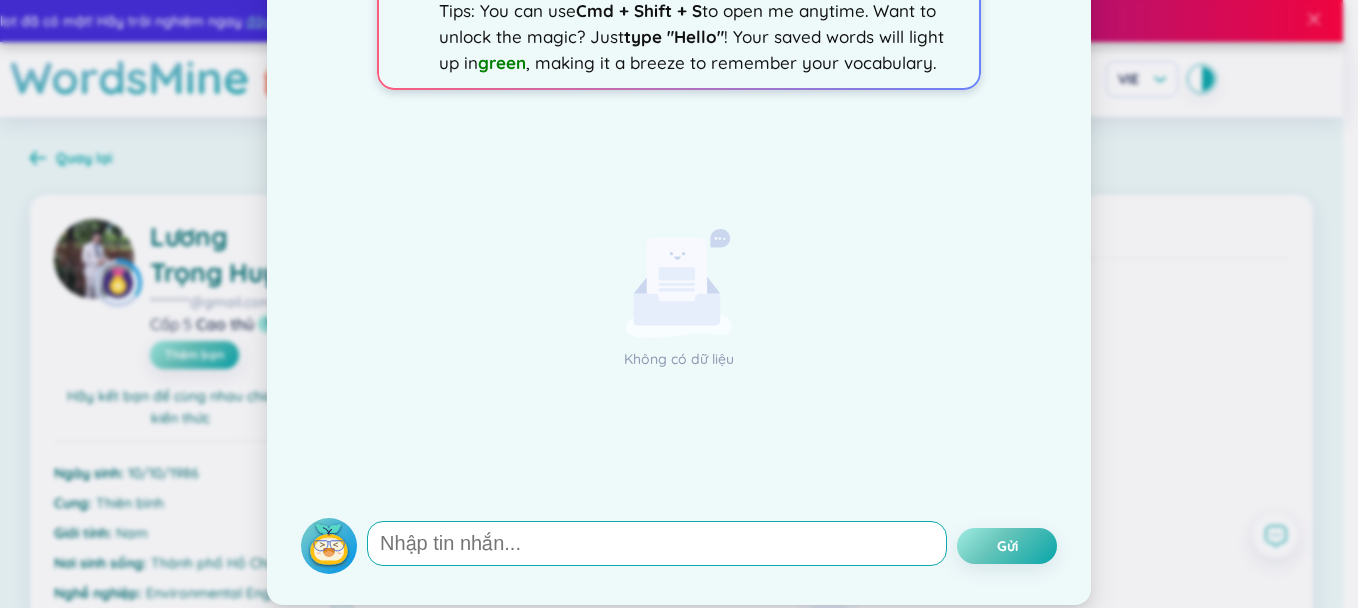 click at bounding box center (657, 543) 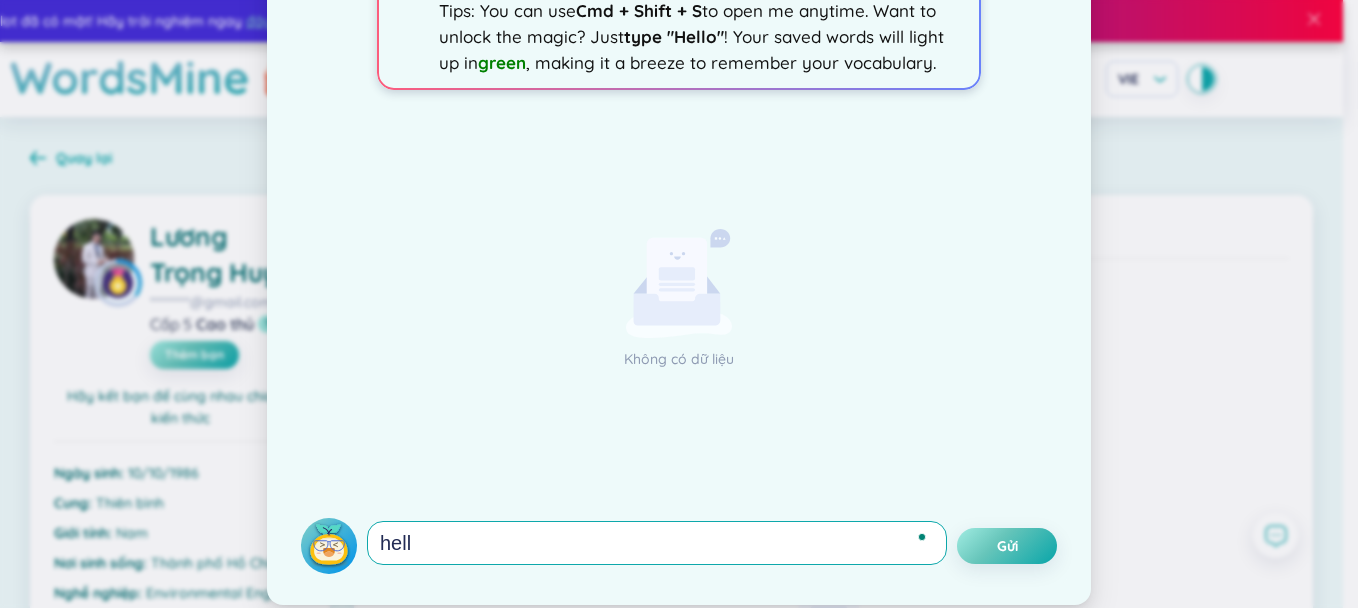 type on "hello" 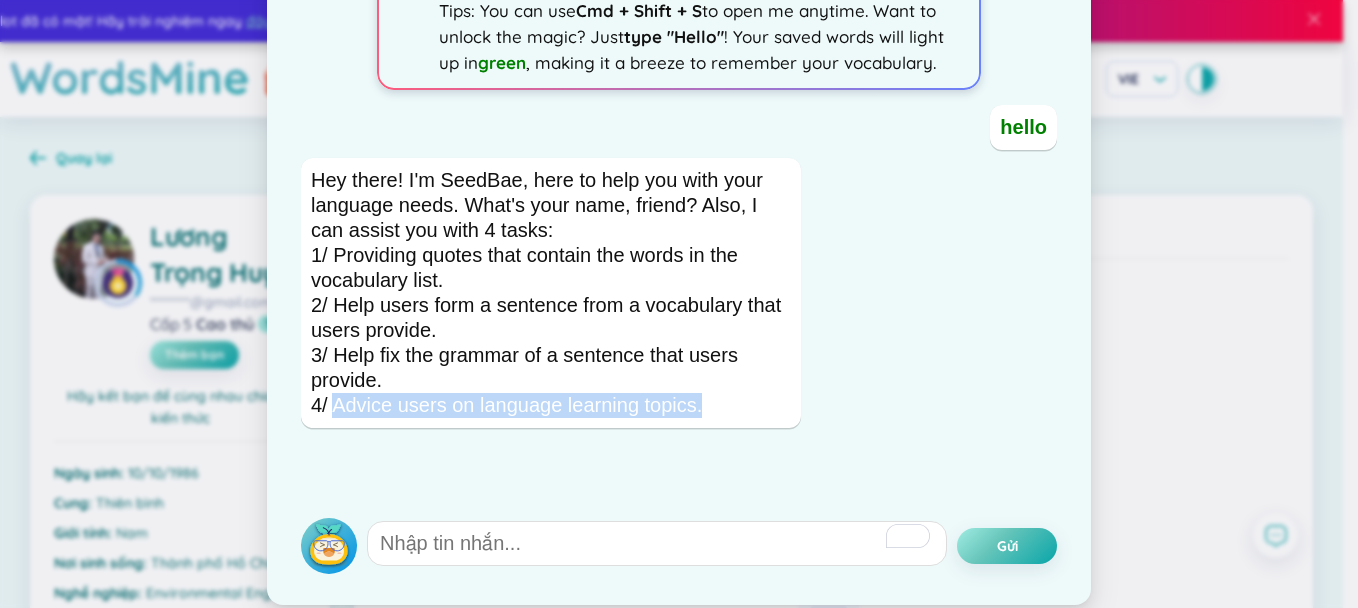 drag, startPoint x: 377, startPoint y: 404, endPoint x: 635, endPoint y: 478, distance: 268.40268 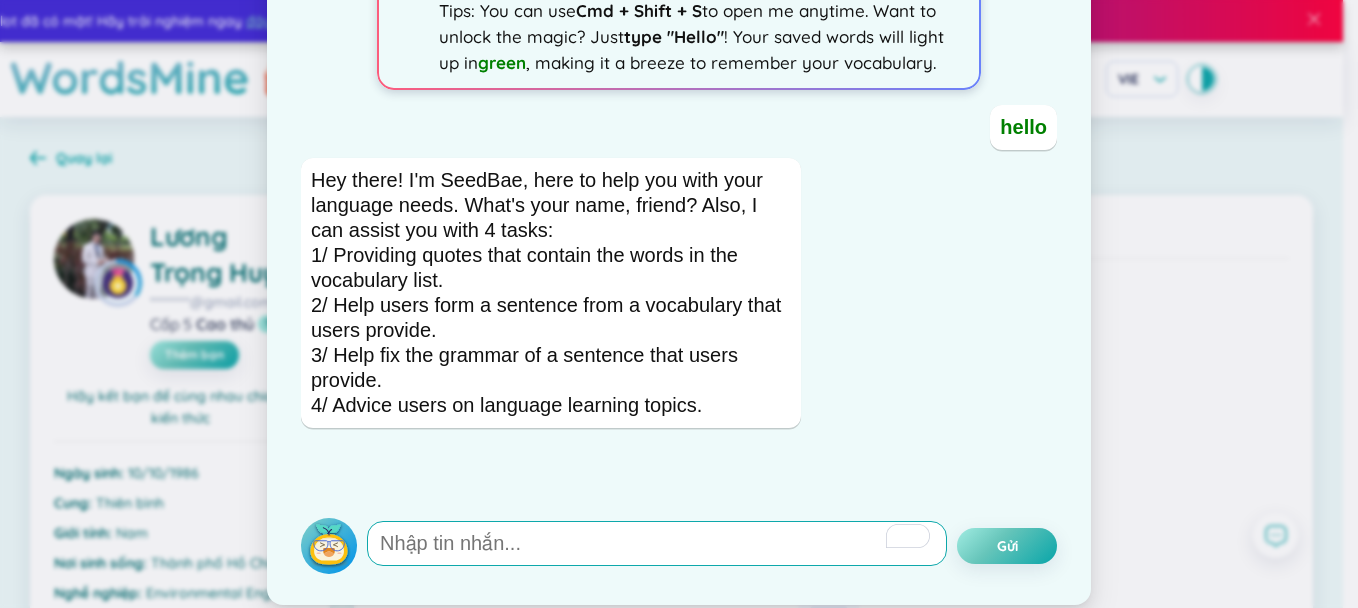 click at bounding box center [657, 543] 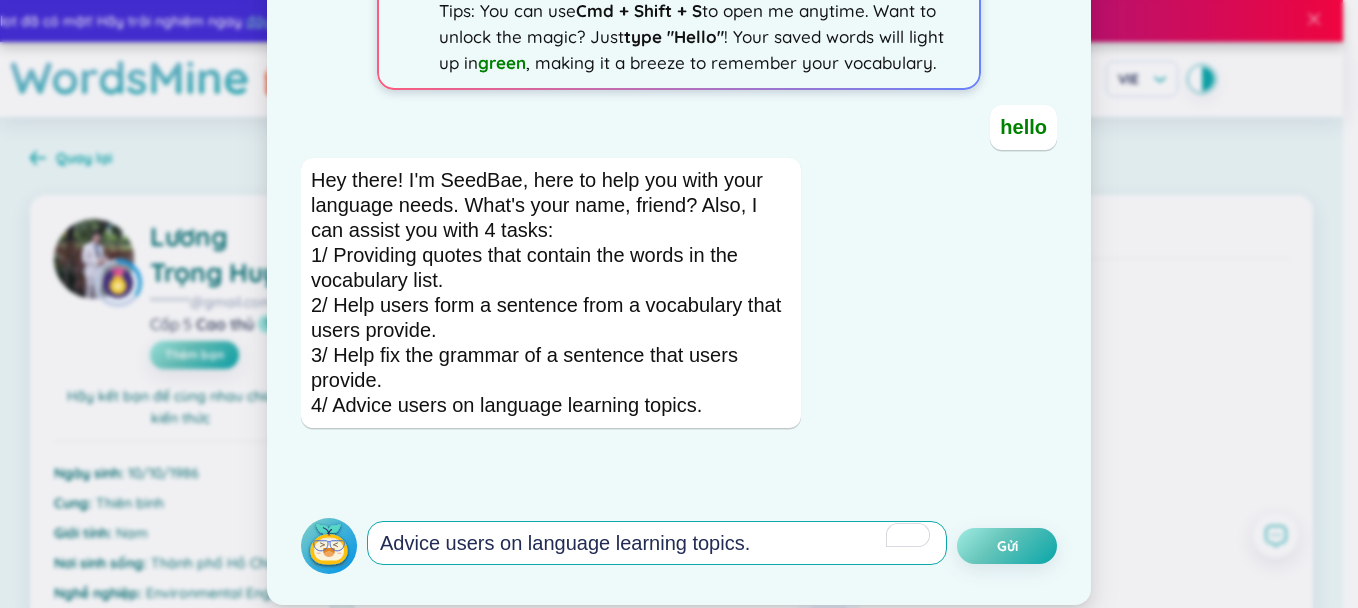 scroll, scrollTop: 7, scrollLeft: 0, axis: vertical 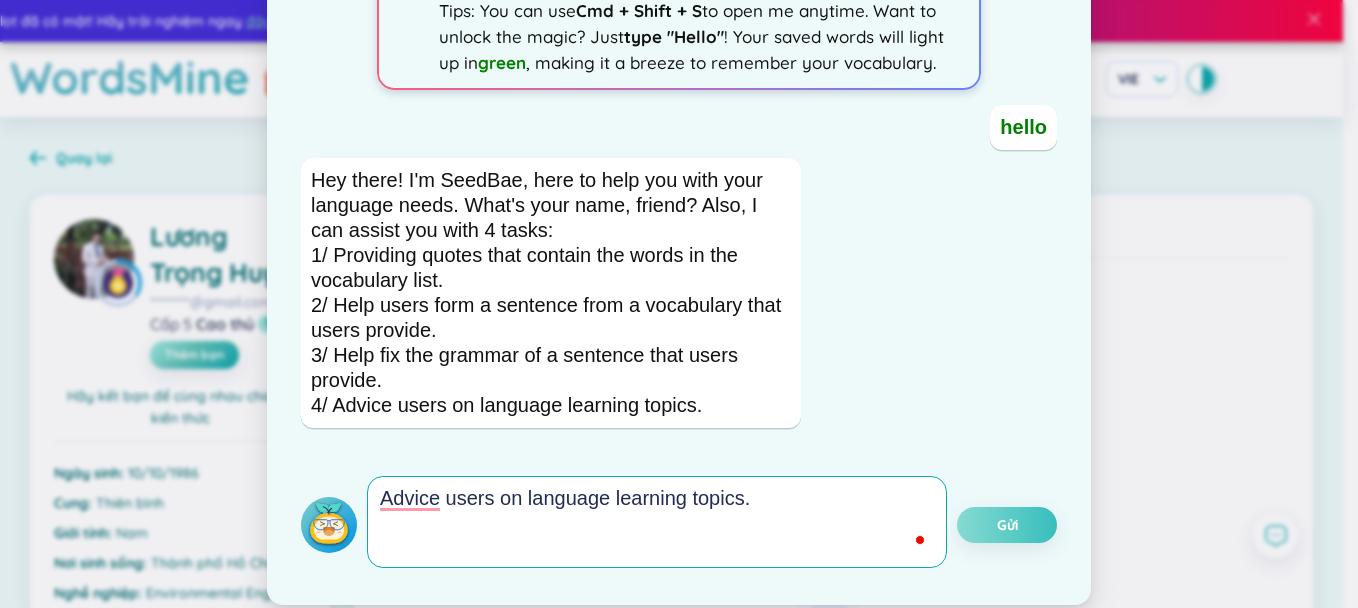 type on "Advice users on language learning topics." 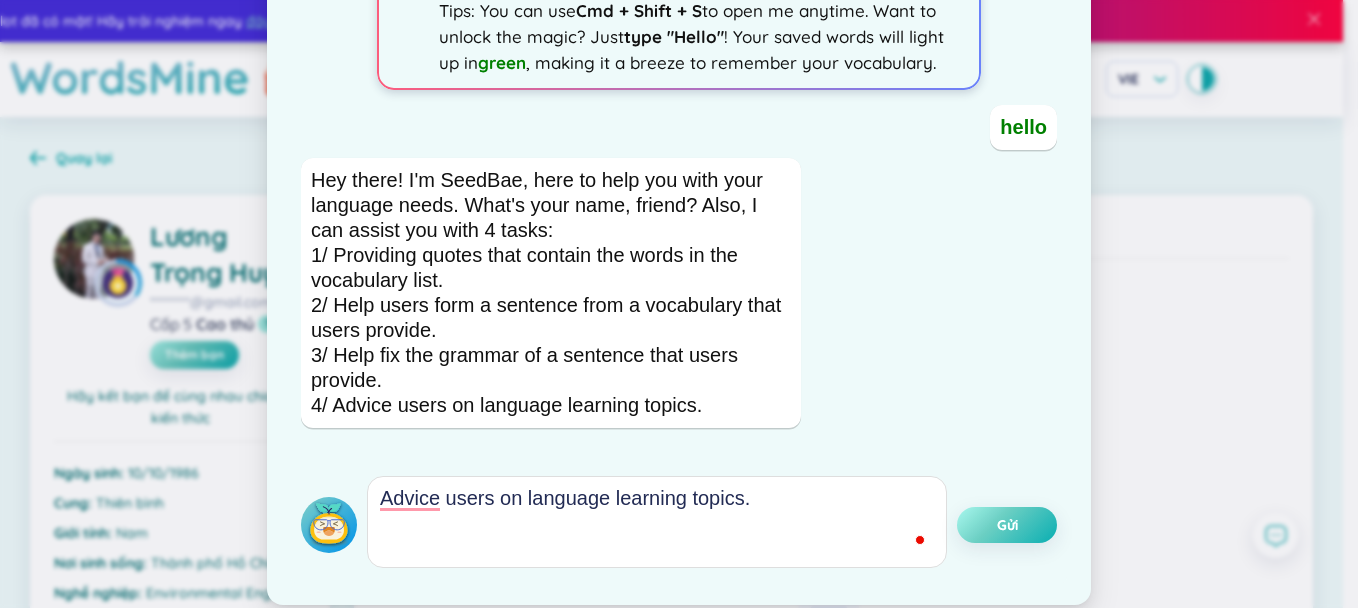 click on "Gửi" at bounding box center (1007, 525) 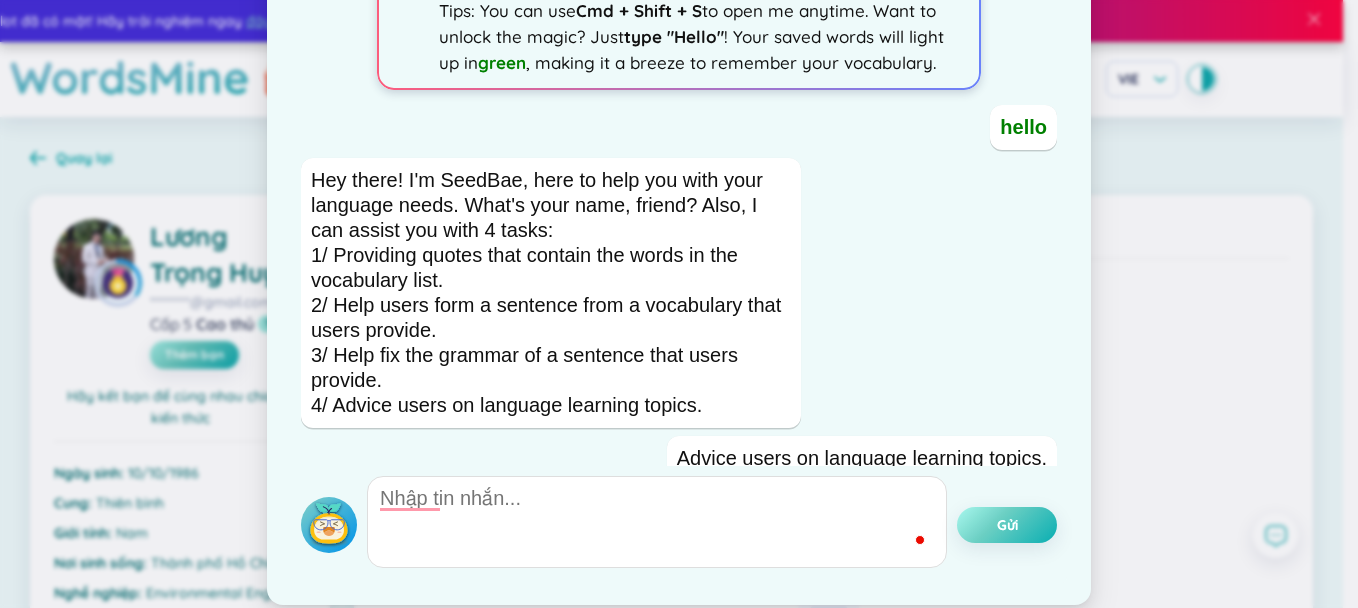 scroll, scrollTop: 0, scrollLeft: 0, axis: both 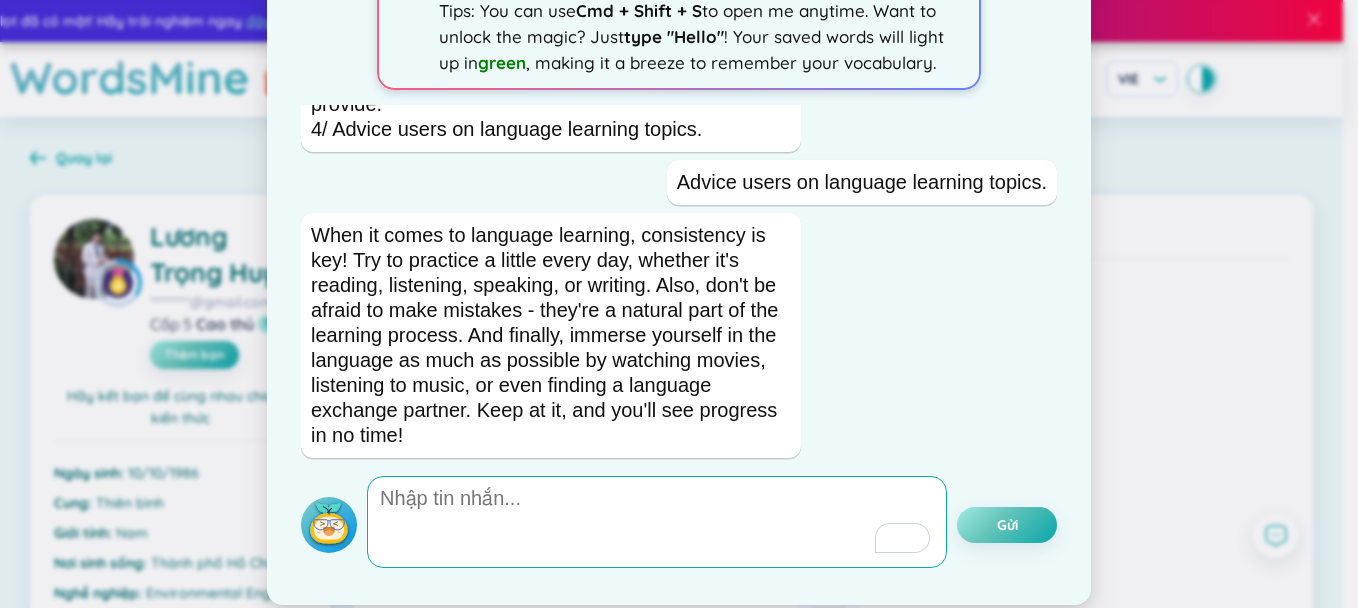 click at bounding box center [657, 522] 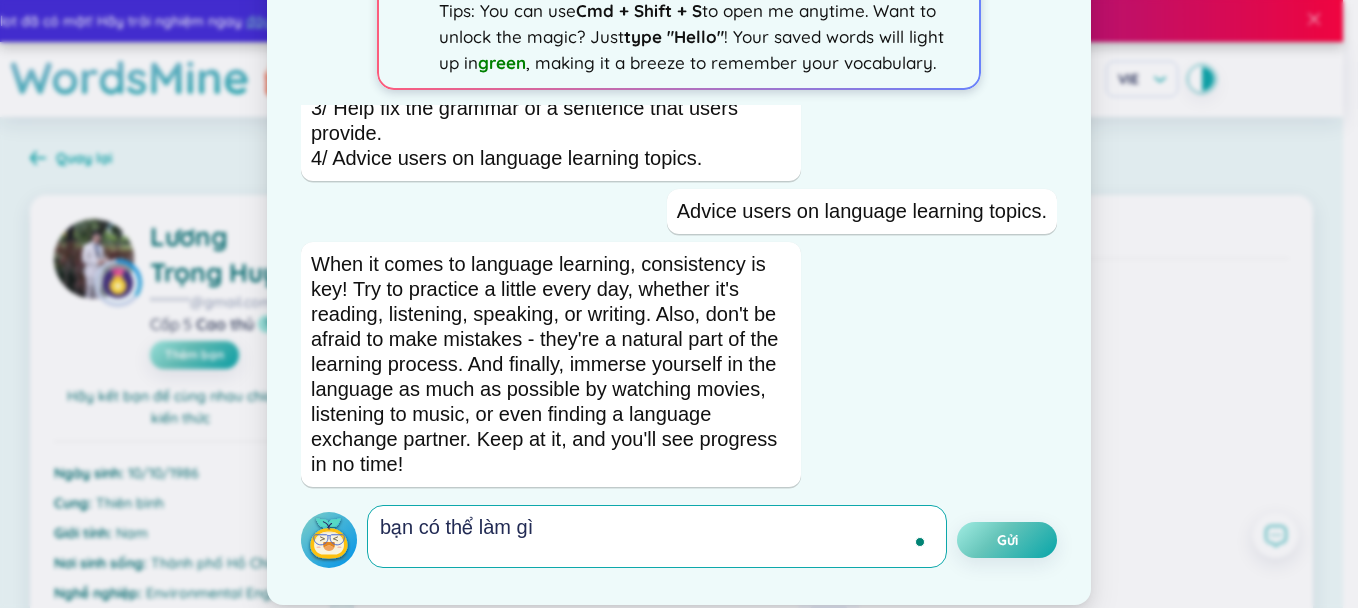 type on "bạn có thể làm gì ?" 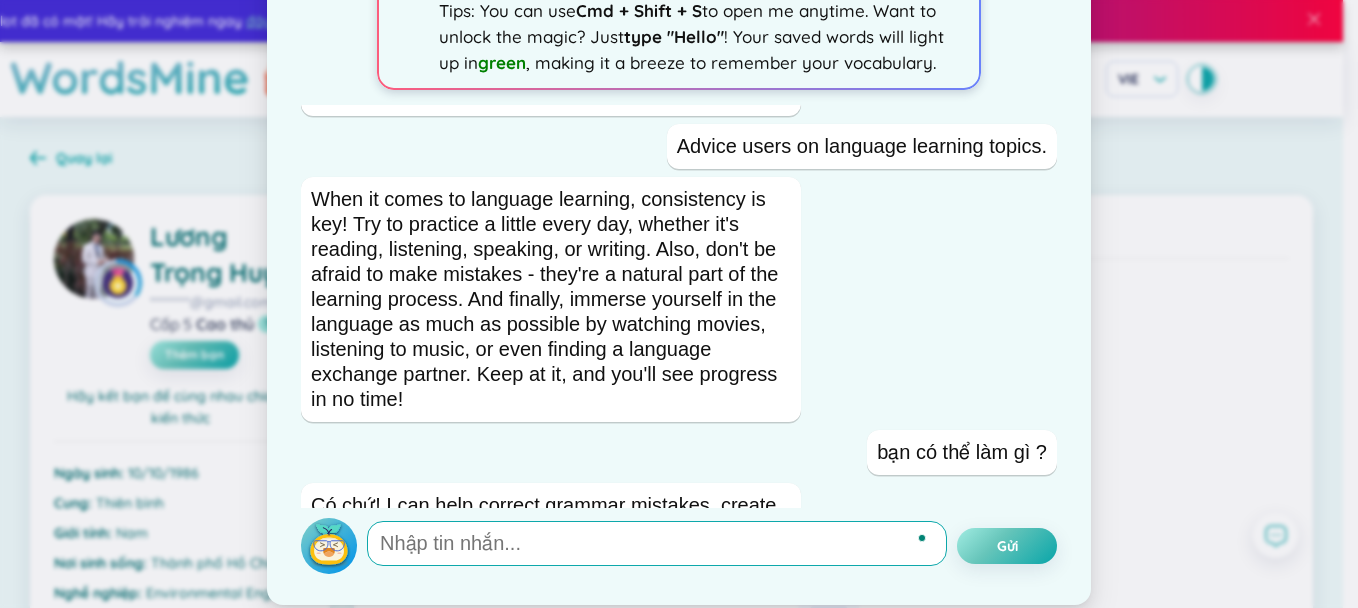 scroll, scrollTop: 440, scrollLeft: 0, axis: vertical 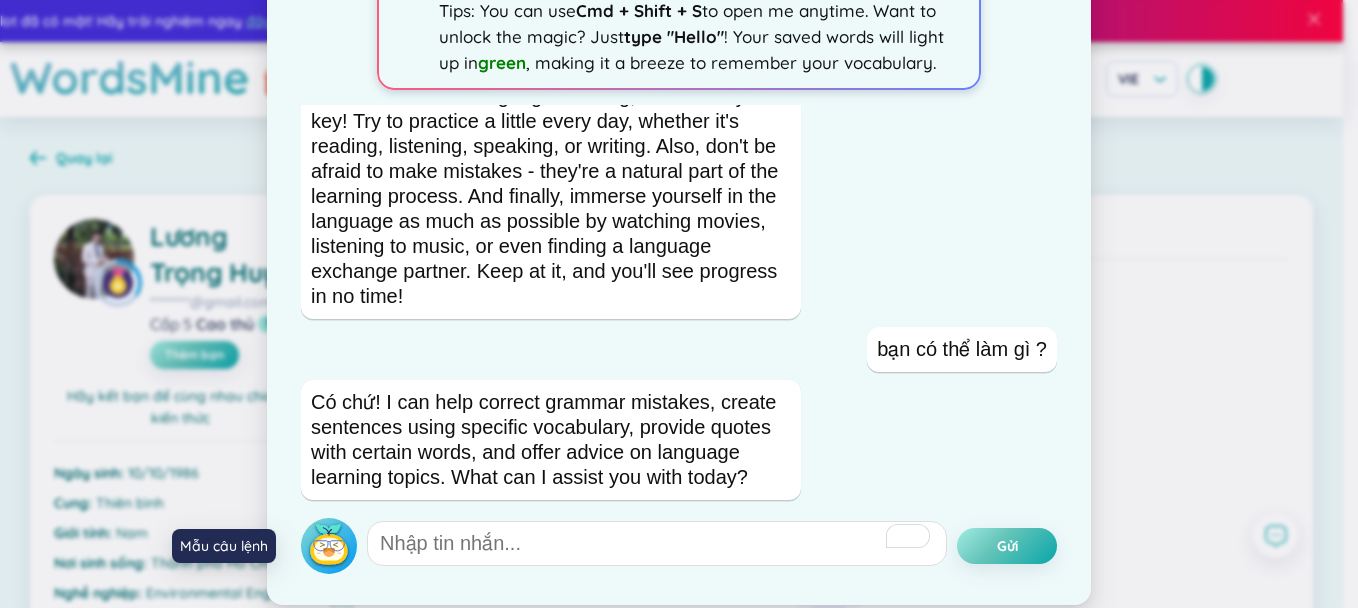 click at bounding box center (329, 546) 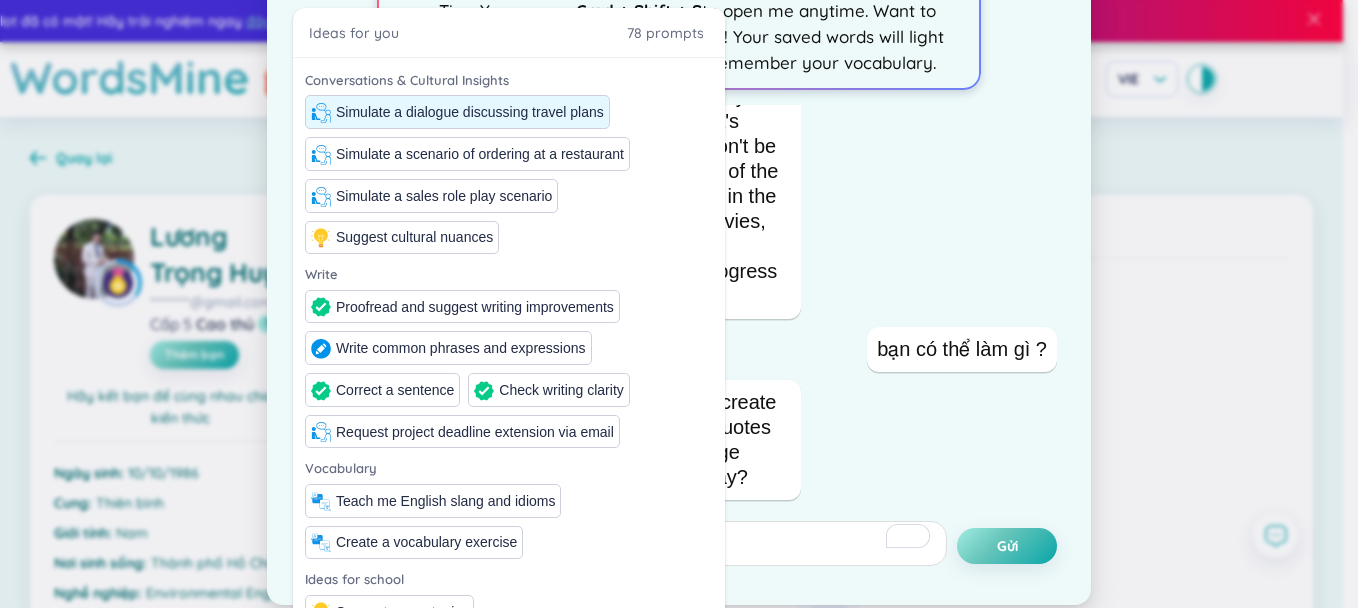 click on "Simulate a dialogue discussing travel plans" at bounding box center (470, 112) 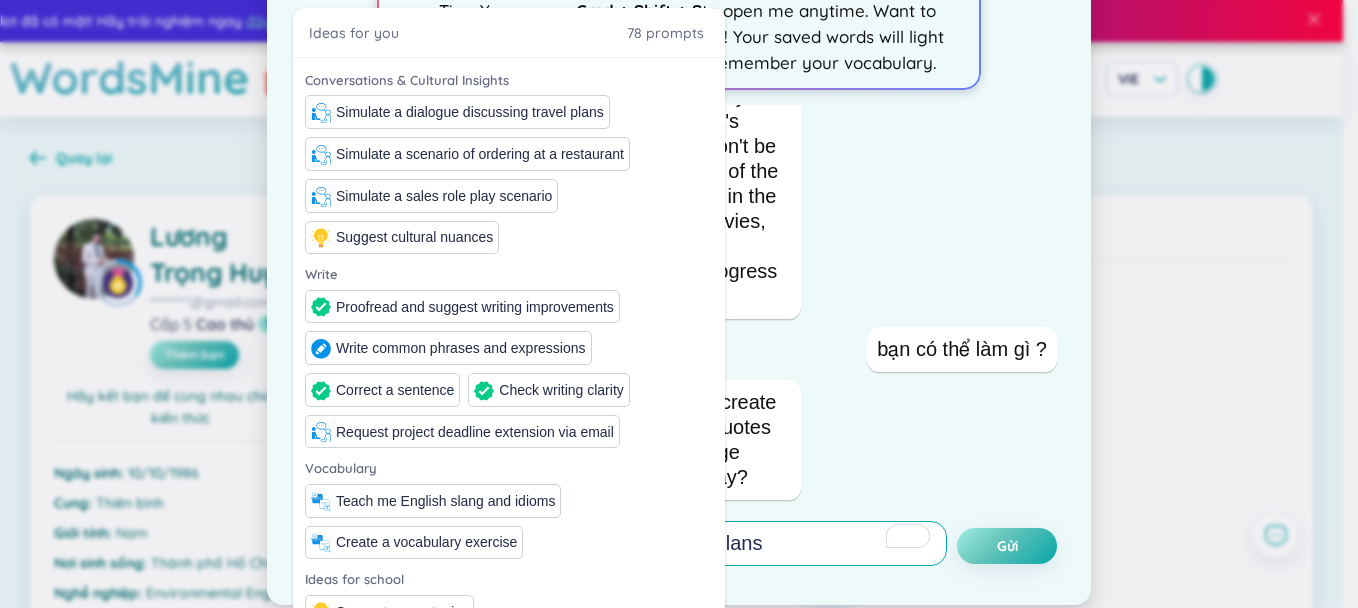 click on "Simulate a dialogue discussing travel plans" at bounding box center (657, 543) 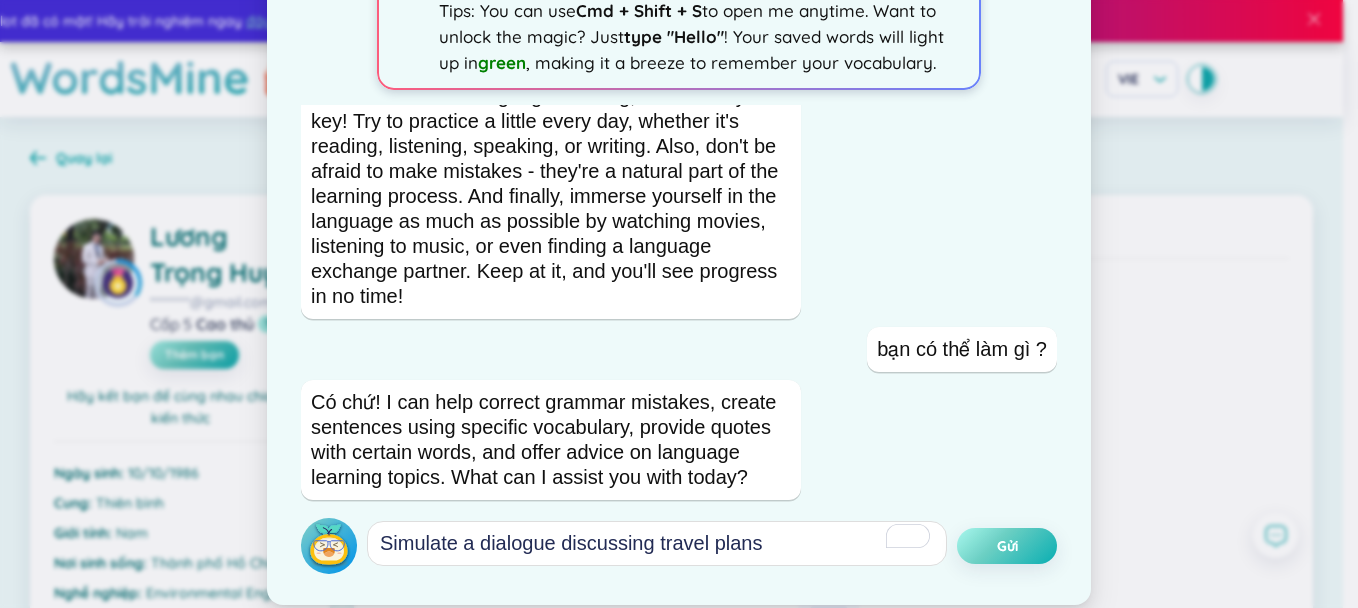 click on "Gửi" at bounding box center [1007, 546] 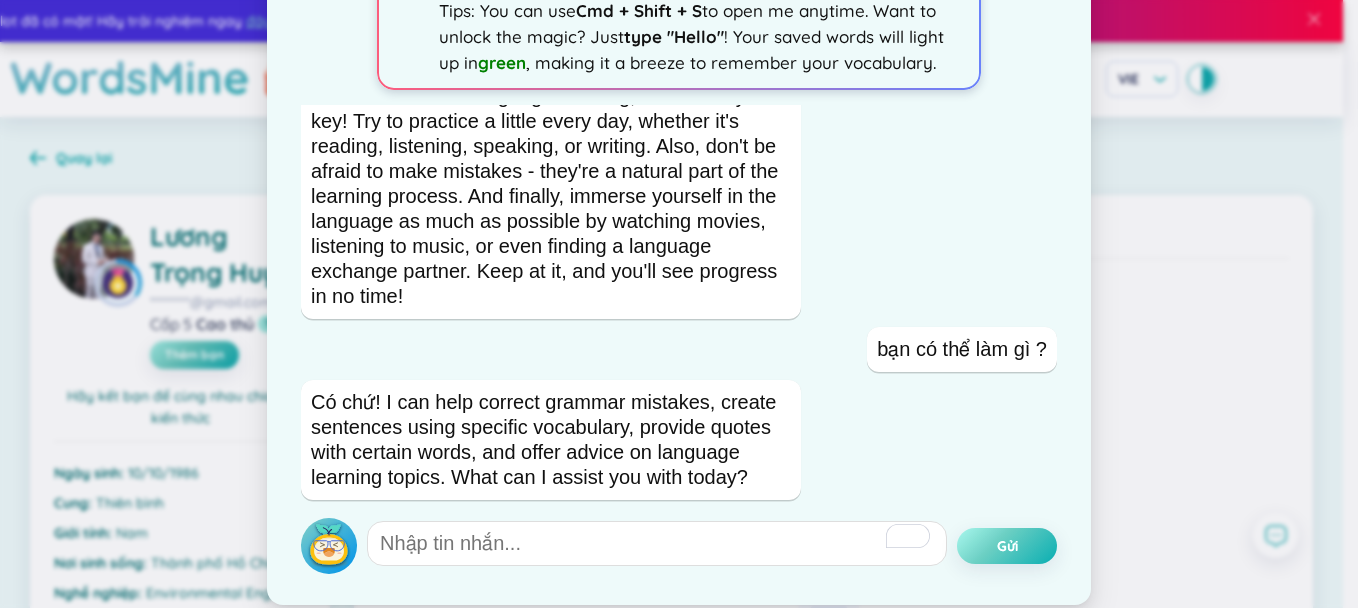 scroll, scrollTop: 493, scrollLeft: 0, axis: vertical 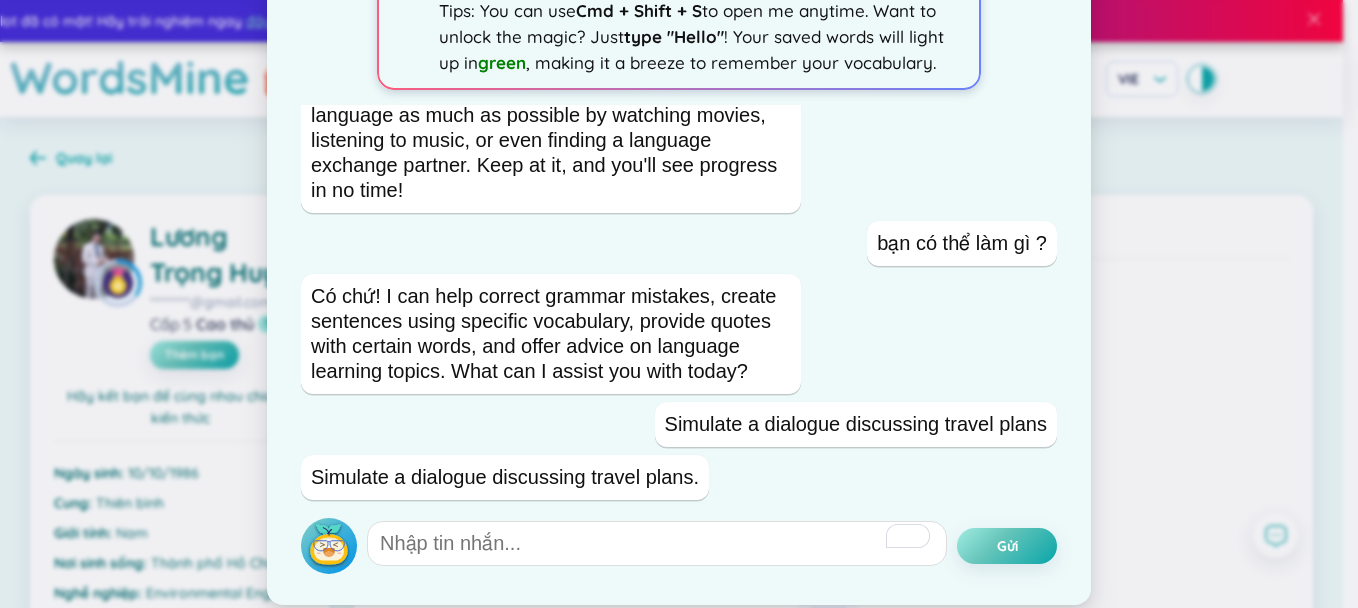 click on "SeedBae AI - Your everyday writing companion X ✨ Hey, I‘m  SeedBae , your language learning buddy here to sprinkle some joy into your learning journey! Tips: You can use  Cmd + Shift + S  to open me anytime. Want to unlock the magic? Just  type "Hello" ! Your saved words will light up in  green , making it a breeze to remember your vocabulary. Không có dữ liệu hello Hey there! I'm SeedBae, here to help you with your language needs. What's your name, friend? Also, I can assist you with 4 tasks:
1/ Providing quotes that contain the words in the vocabulary list.
2/ Help users form a sentence from a vocabulary that users provide.
3/ Help fix the grammar of a sentence that users provide.
4/ Advice users on language learning topics. Advice users on language learning topics.
bạn có thể làm gì ? Simulate a dialogue discussing travel plans Simulate a dialogue discussing travel plans. Gửi Reset chat conversation Xoá lịch sử chat Tailored tutoring Coming soon Tutor personalities Coming soon #" at bounding box center (679, 304) 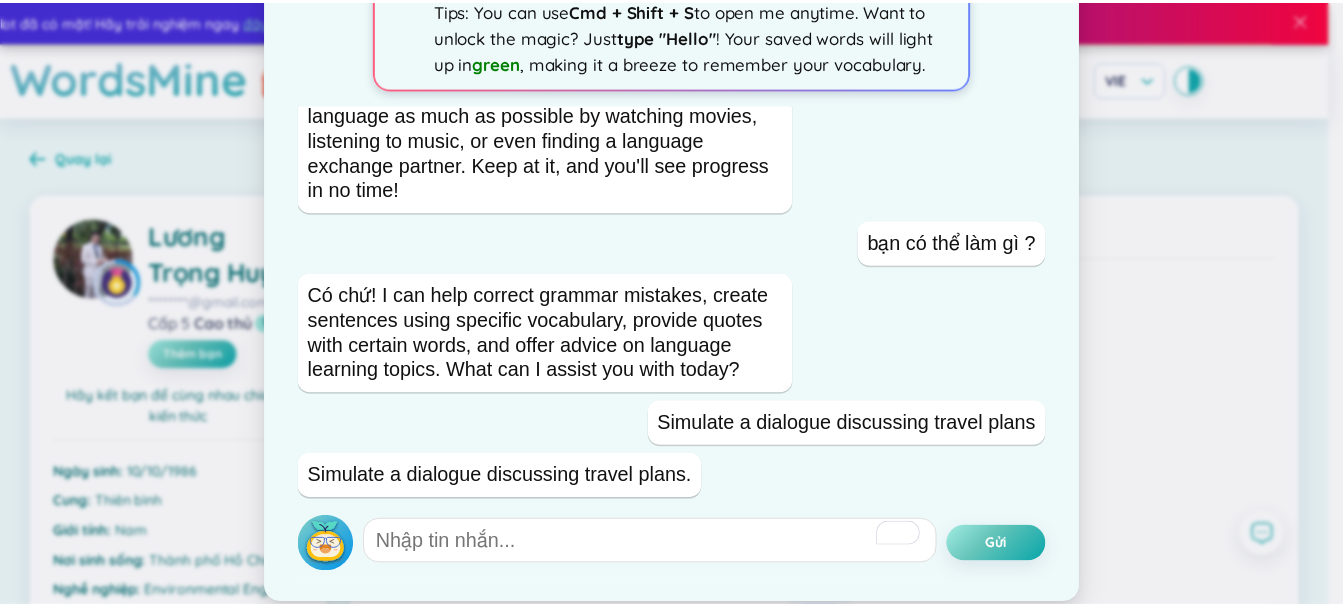 scroll, scrollTop: 216, scrollLeft: 0, axis: vertical 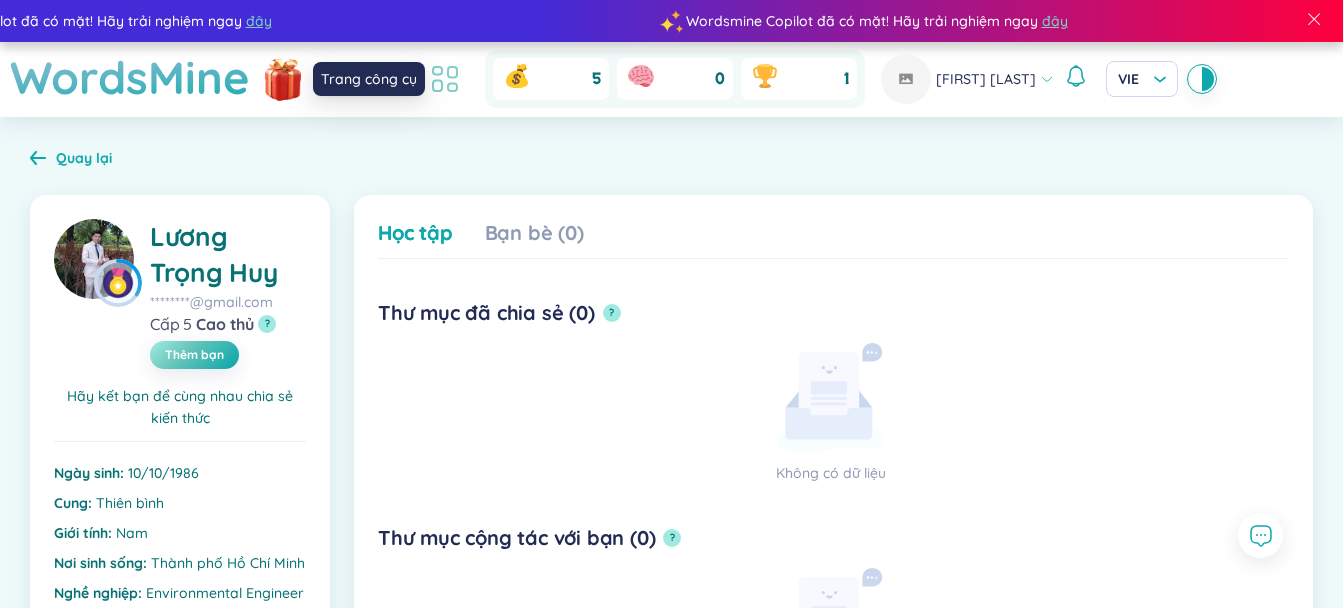 click 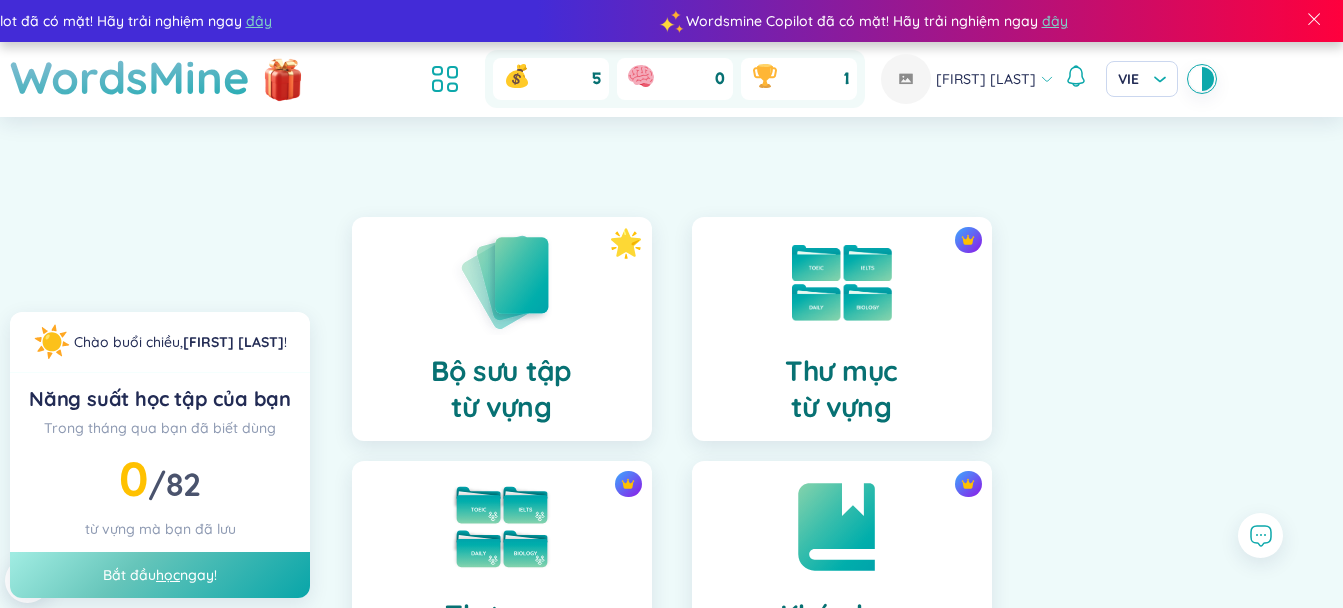 click on "Bộ sưu tập từ vựng Thư mục từ vựng Thư mục cộng tác Khóa học Công cụ học từ vựng Mới Phòng học trực tuyến Thống kê chuyên sâu Đọc PDF Danh sách PDF Chuyển hình thành từ vựng Chào buổi chiều ,  Mars Phan ! Năng suất học tập của bạn Trong tháng qua bạn đã biết dùng 0 / 82 từ vựng mà bạn đã lưu Bắt đầu  học  ngay!" at bounding box center (672, 827) 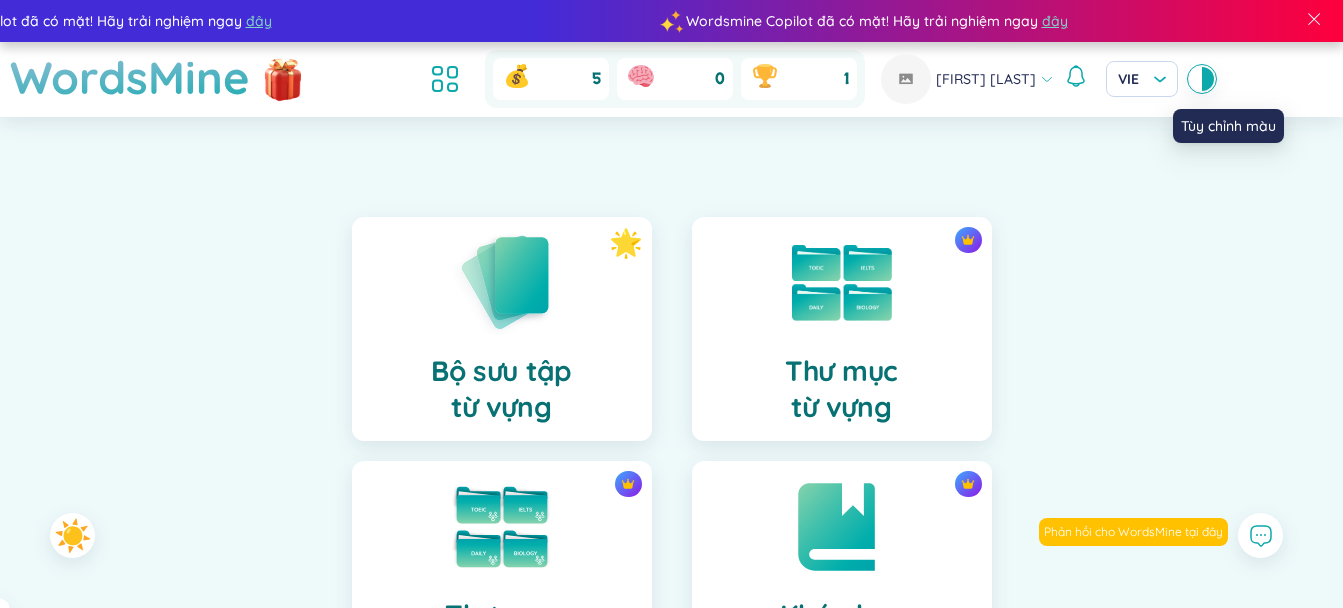 click at bounding box center [1208, 79] 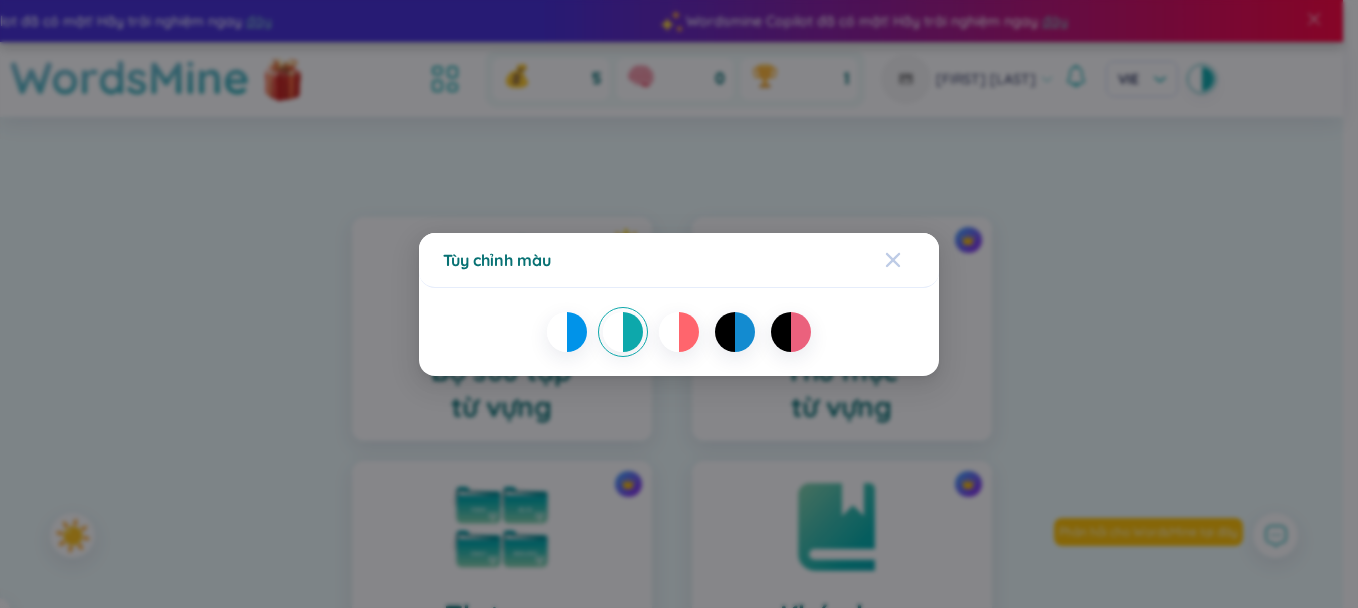click at bounding box center (893, 260) 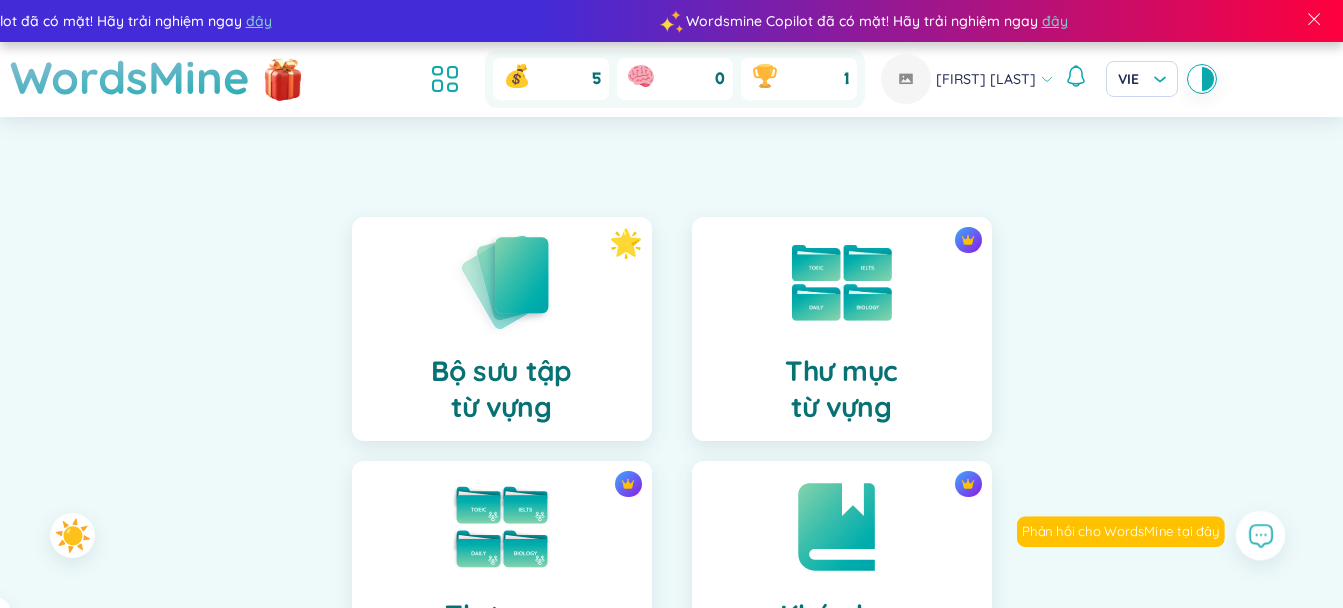 click 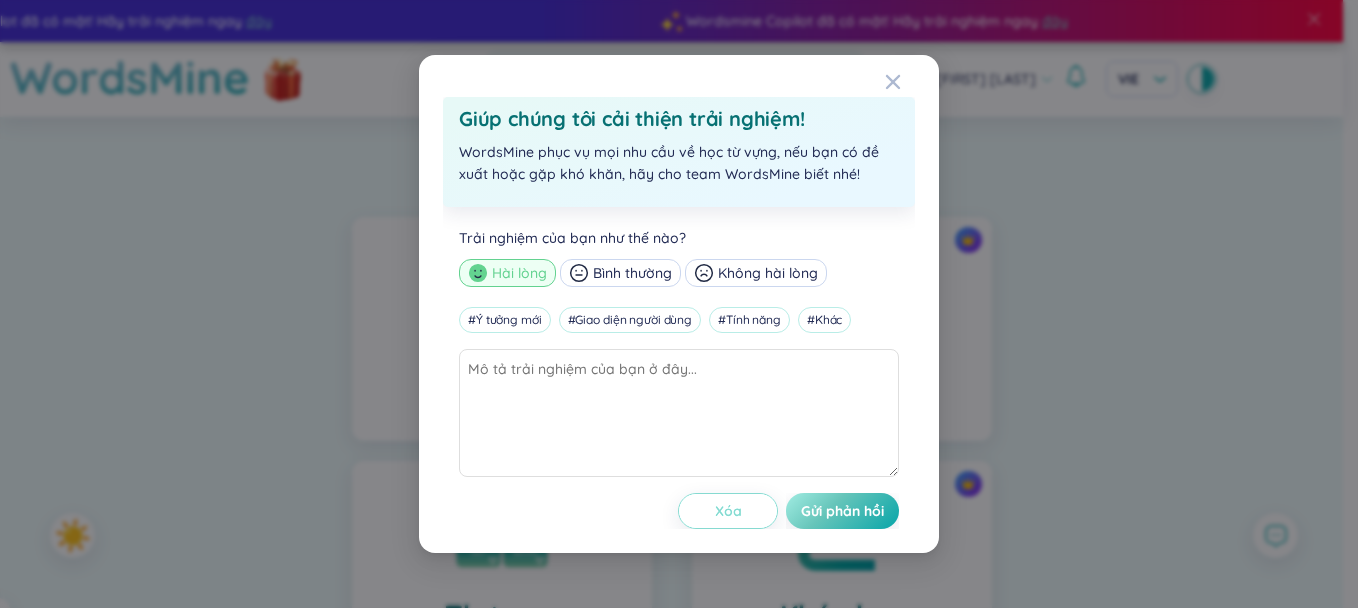 click on "Xóa" at bounding box center (728, 511) 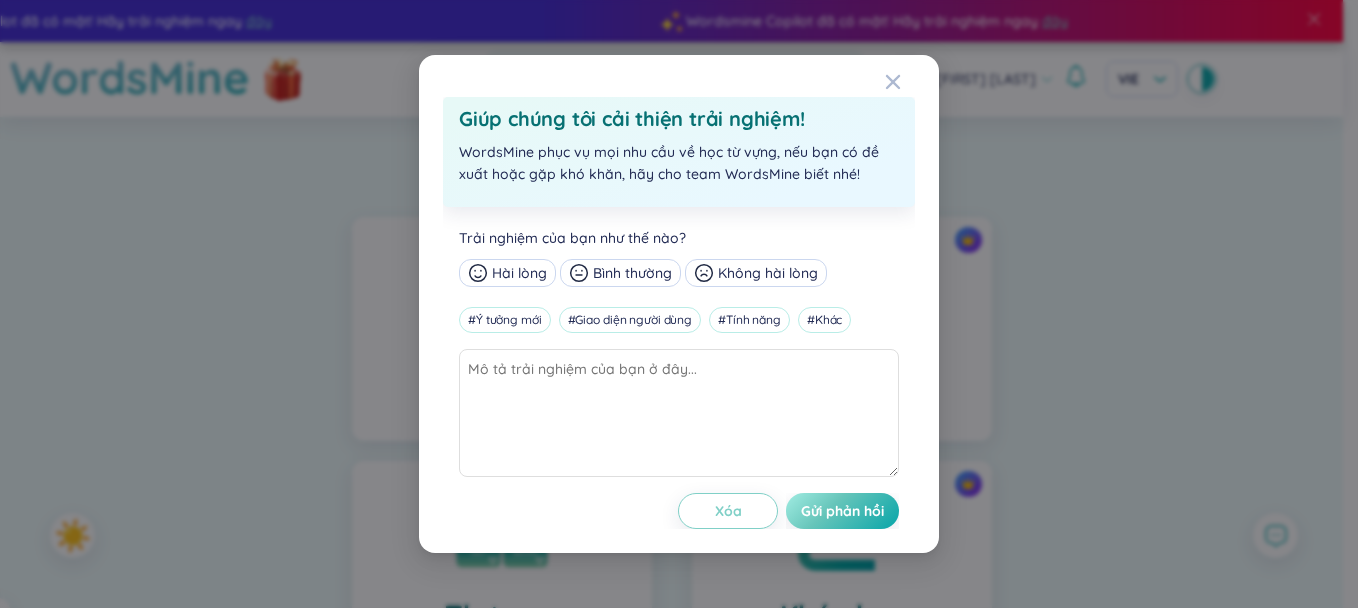 click on "Giúp chúng tôi cải thiện trải nghiệm! WordsMine phục vụ mọi nhu cầu về học từ vựng, nếu bạn có đề xuất hoặc gặp khó khăn, hãy cho team WordsMine biết nhé! Trải nghiệm của bạn như thế nào? Hài lòng Bình thường Không hài lòng # Ý tưởng mới # Giao diện người dùng # Tính năng # Khác Xóa Gửi phản hồi" at bounding box center (679, 304) 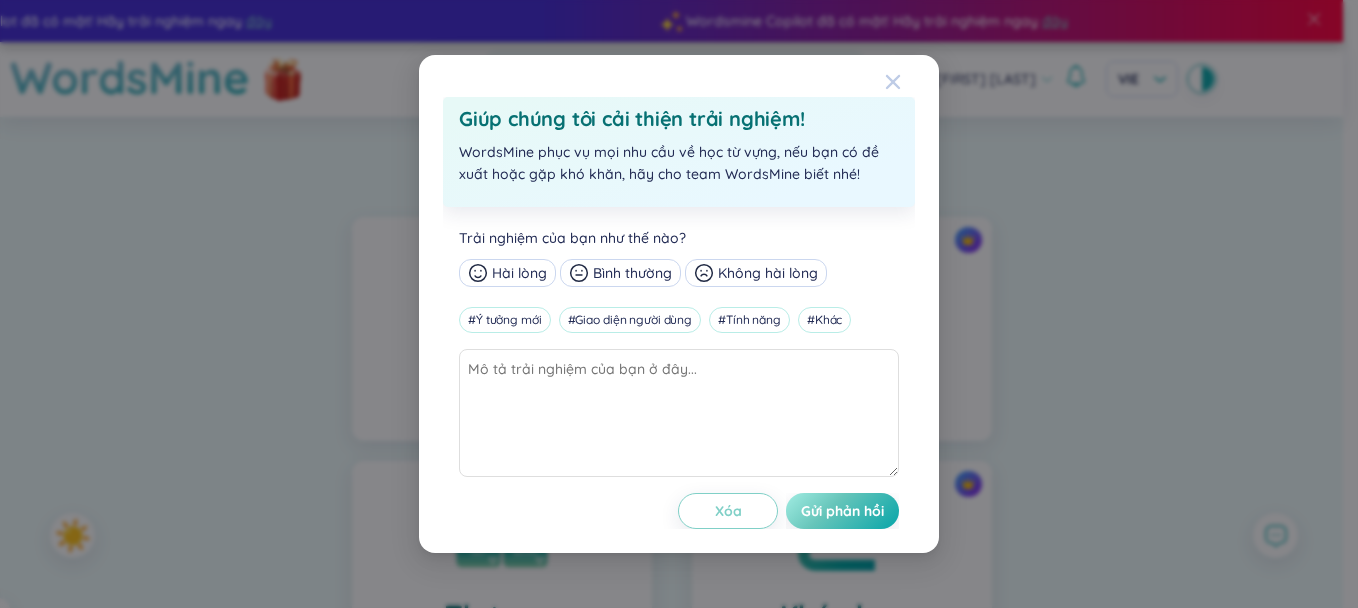 click 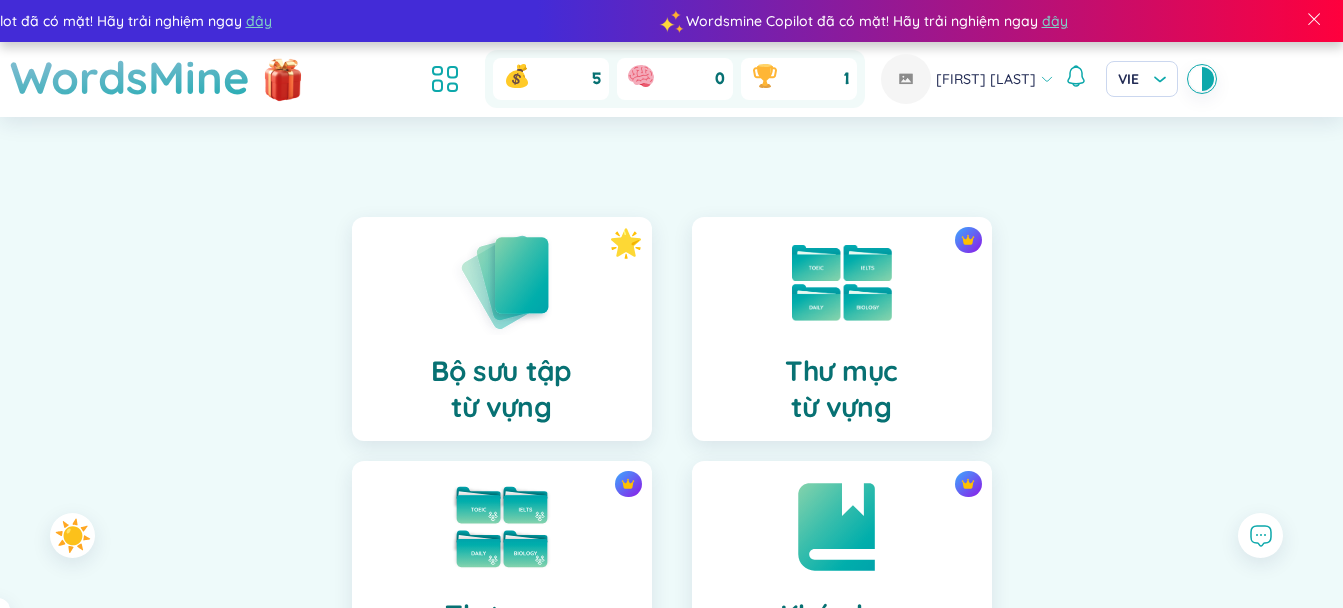 scroll, scrollTop: 533, scrollLeft: 0, axis: vertical 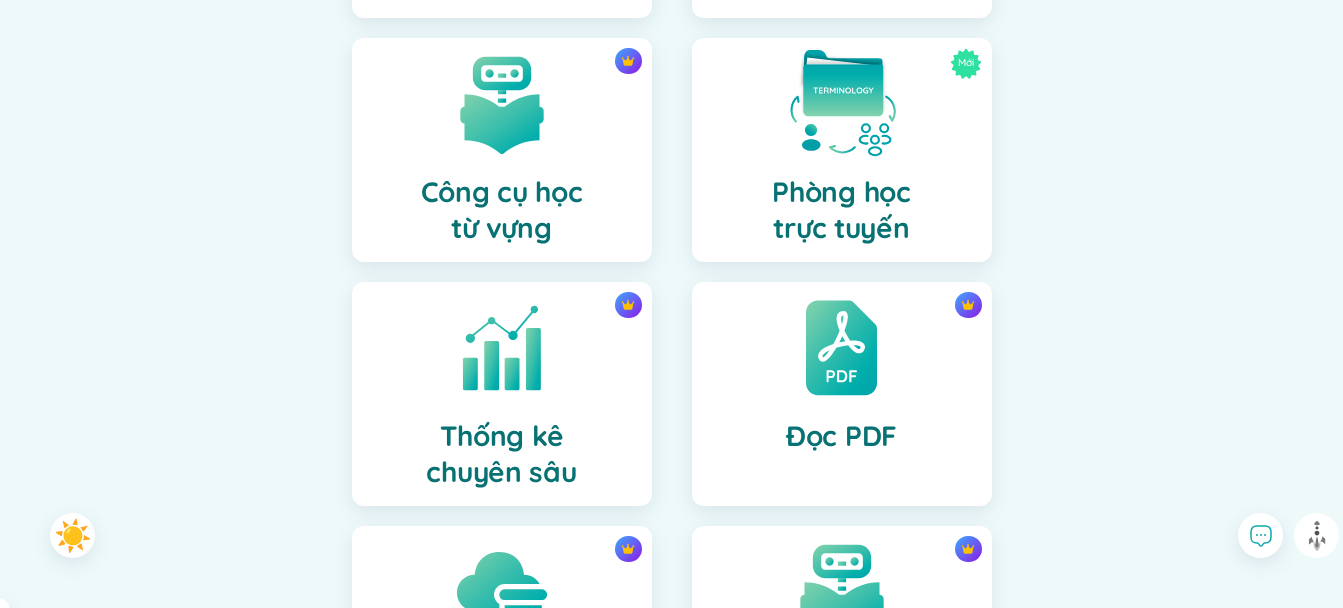 click at bounding box center [842, 104] 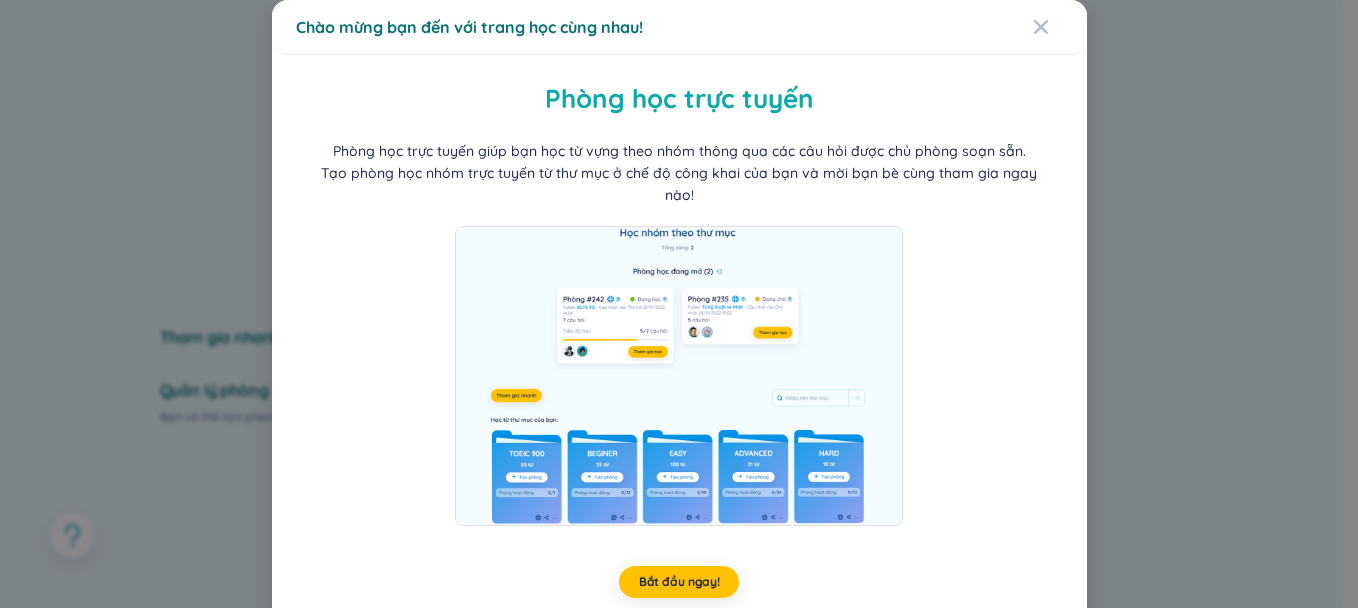 scroll, scrollTop: 79, scrollLeft: 0, axis: vertical 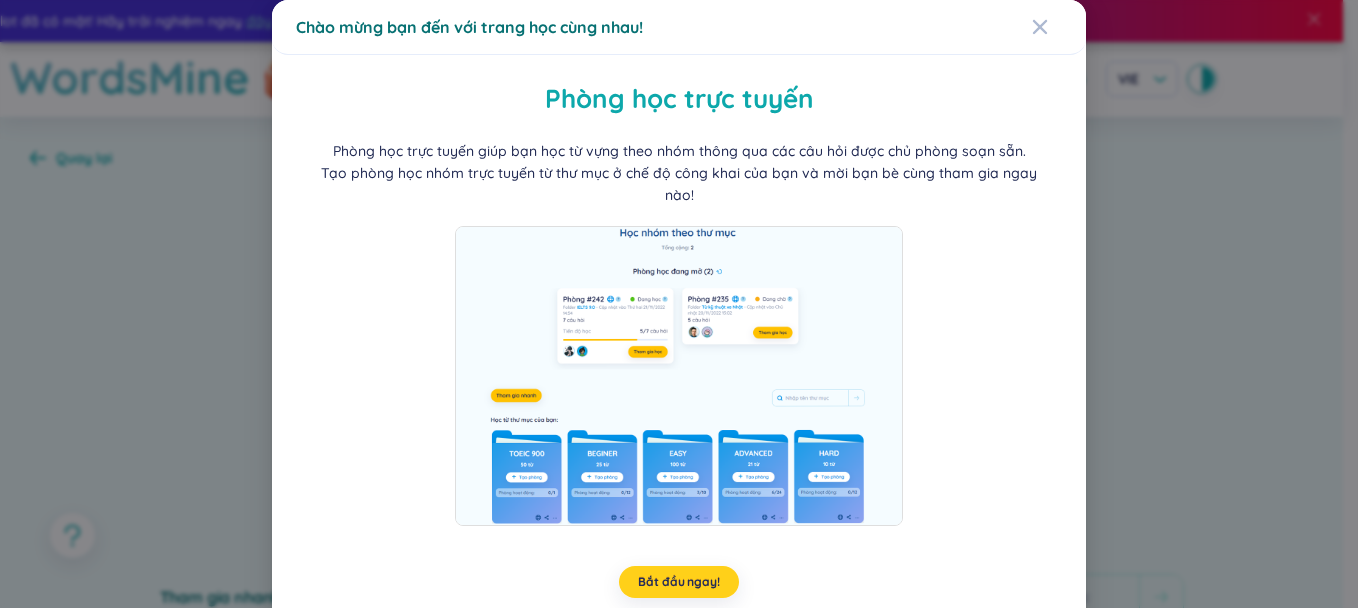 click on "Bắt đầu ngay!" at bounding box center (678, 582) 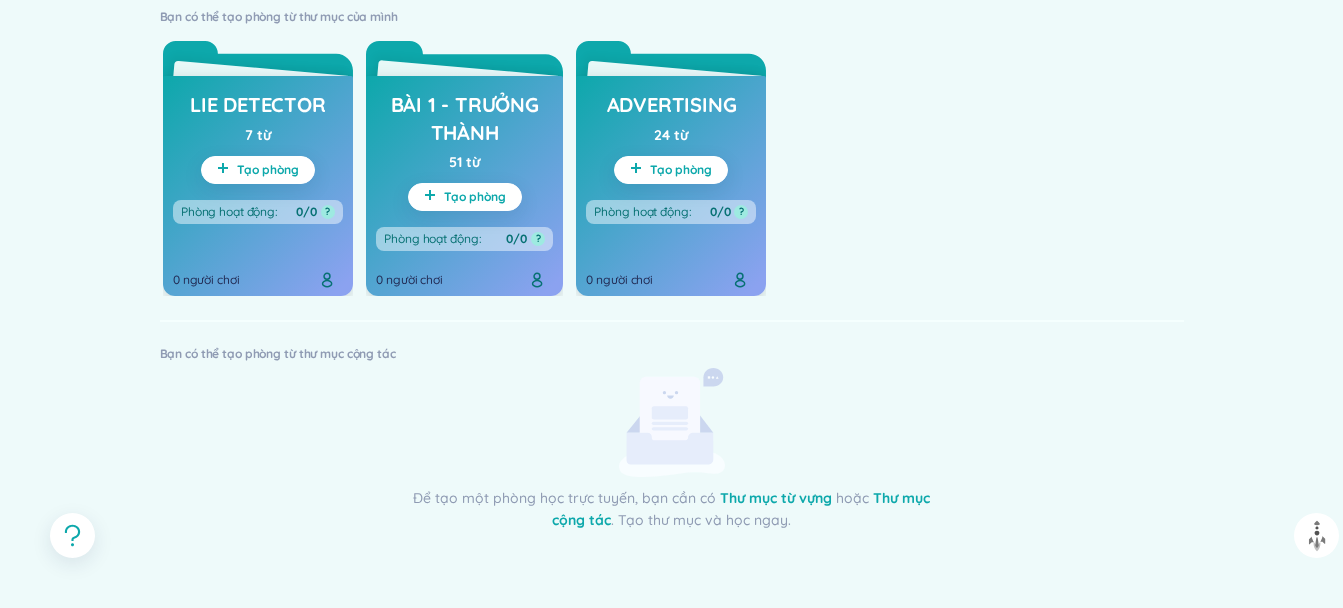 scroll, scrollTop: 792, scrollLeft: 0, axis: vertical 